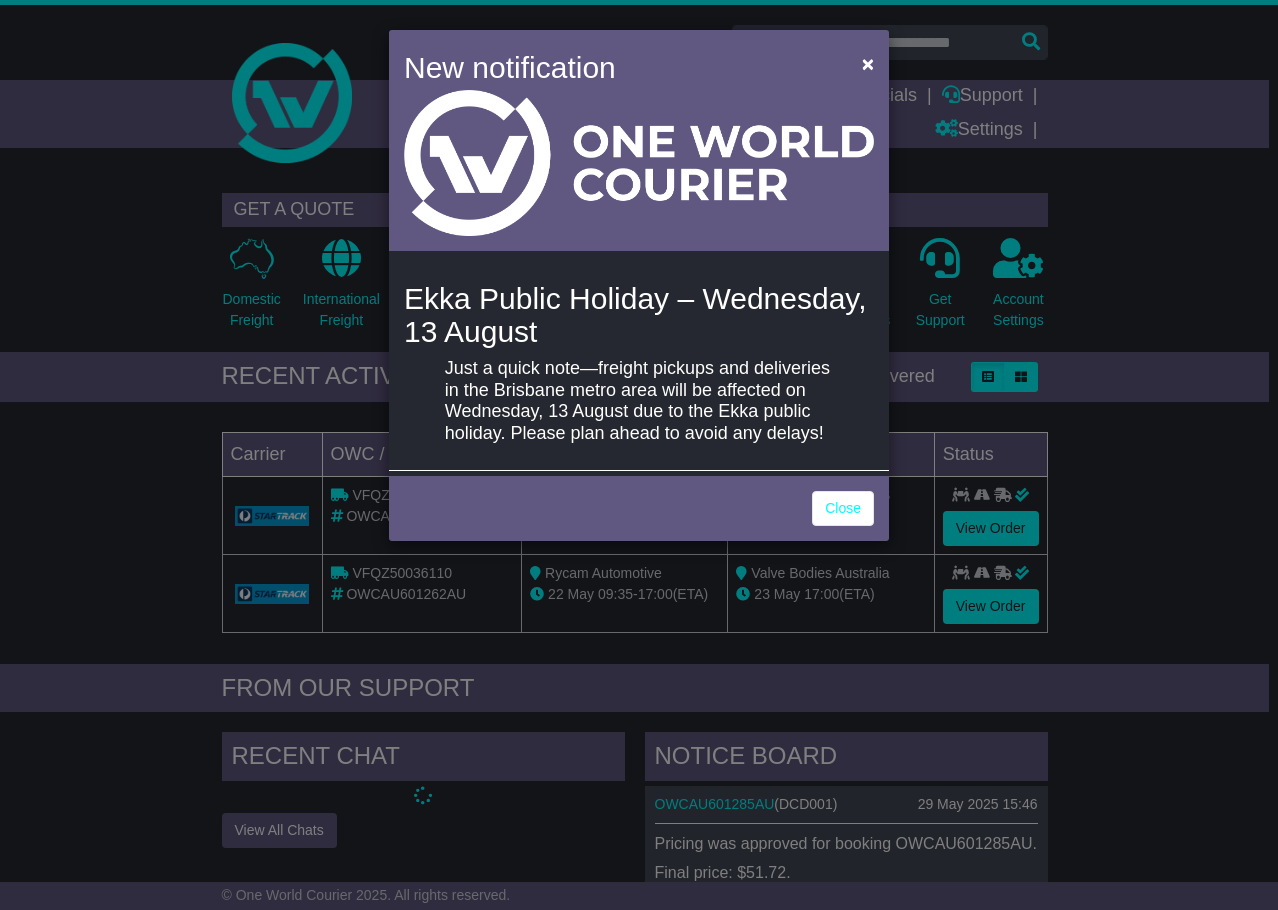 scroll, scrollTop: 0, scrollLeft: 0, axis: both 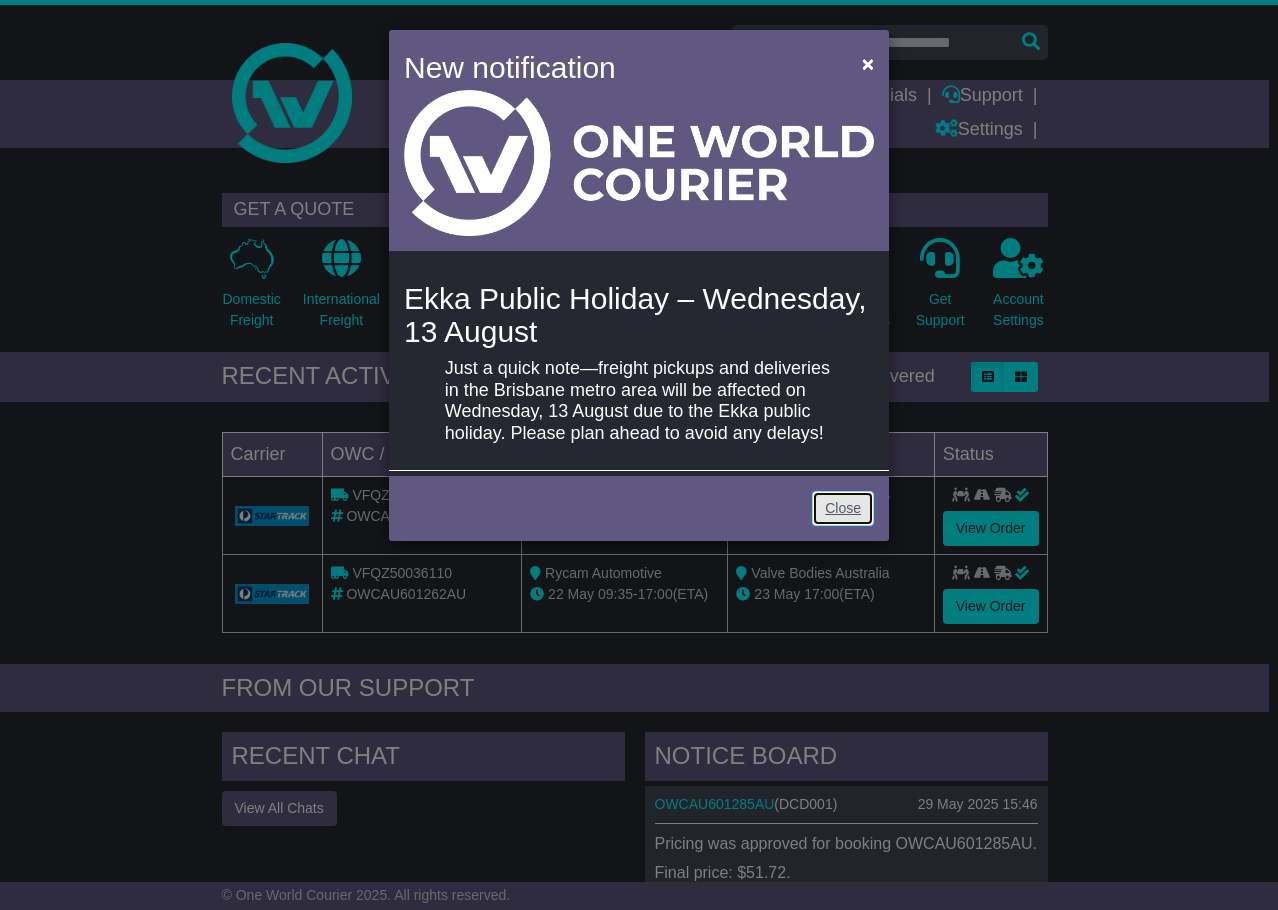 click on "Close" at bounding box center (843, 508) 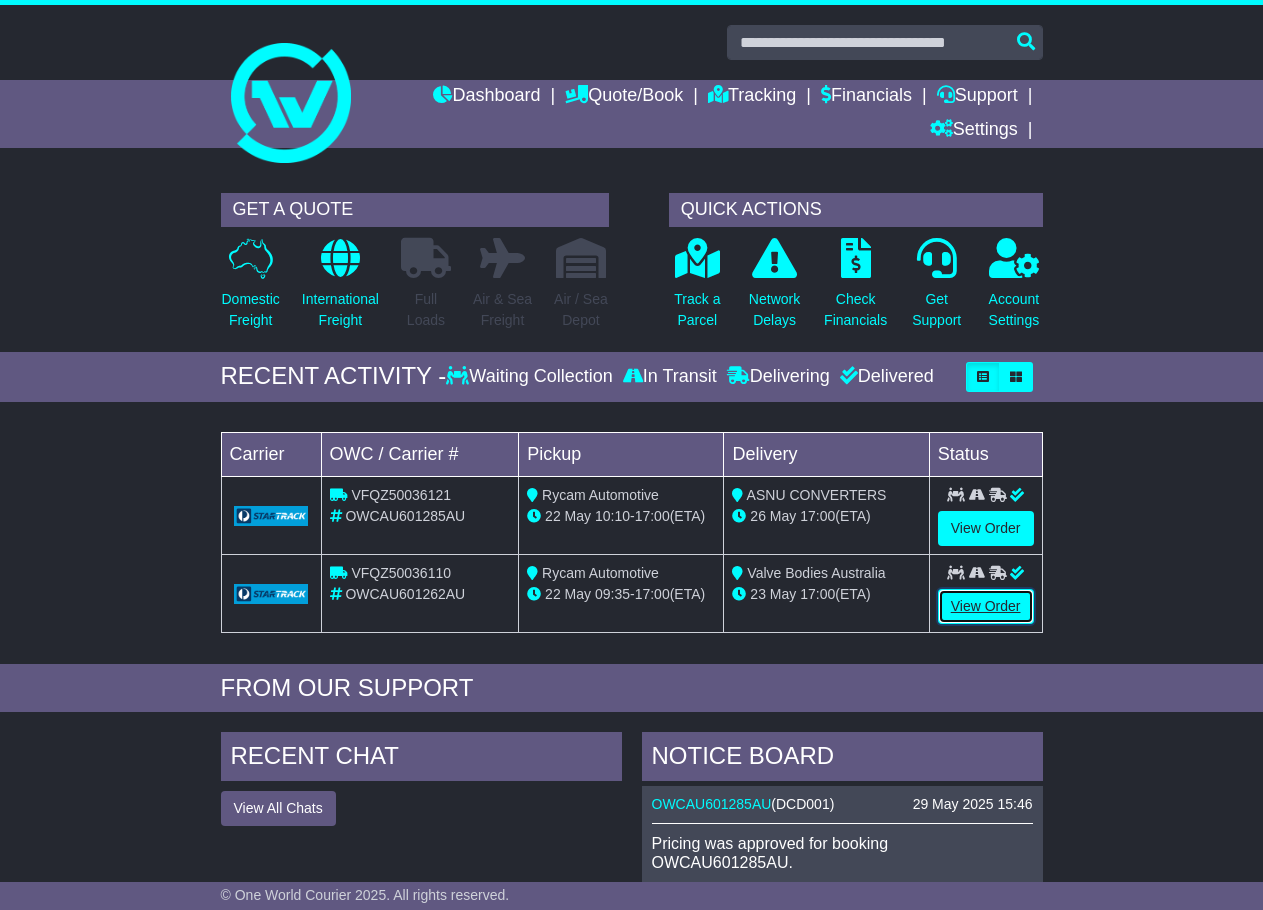 click on "View Order" at bounding box center [986, 606] 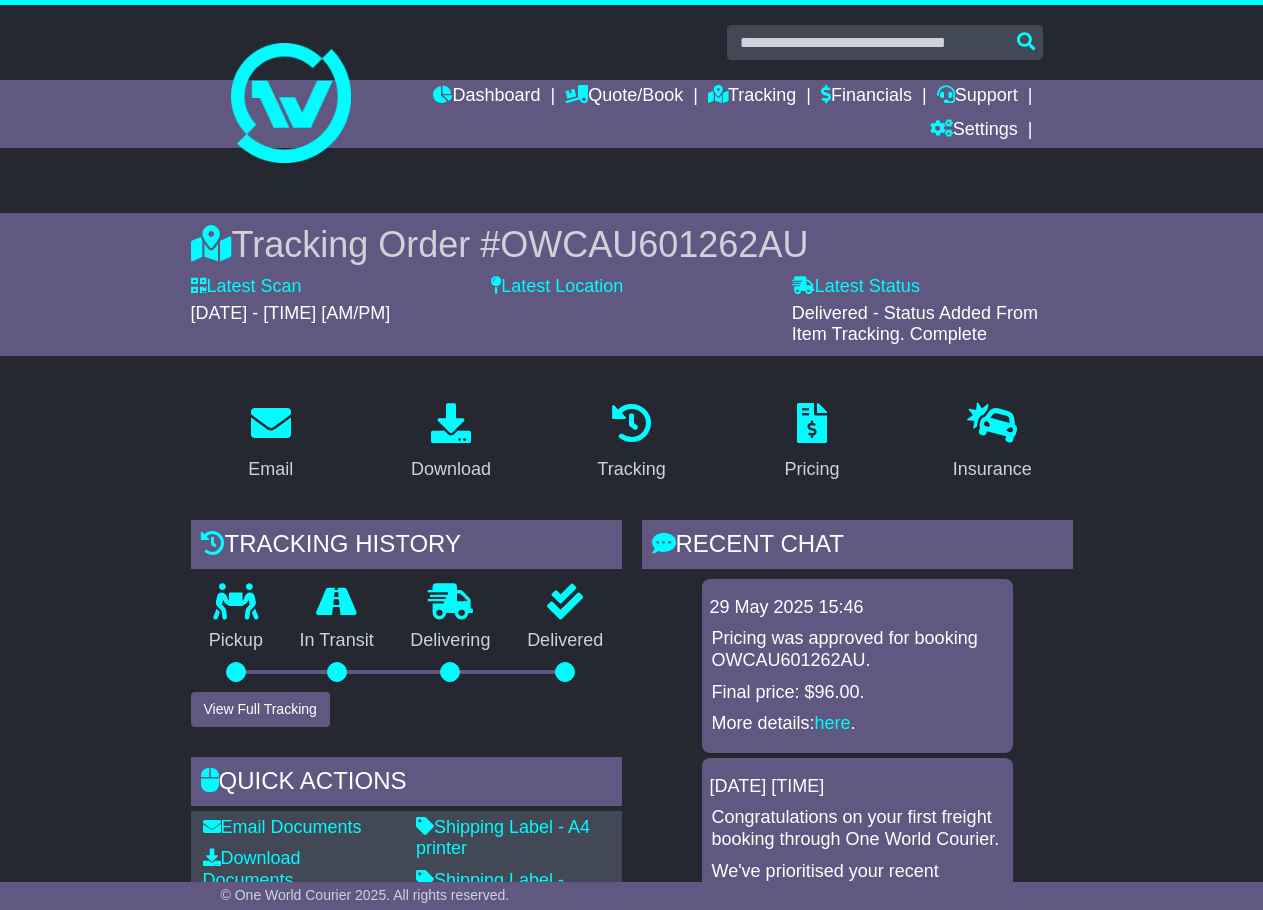 scroll, scrollTop: 0, scrollLeft: 0, axis: both 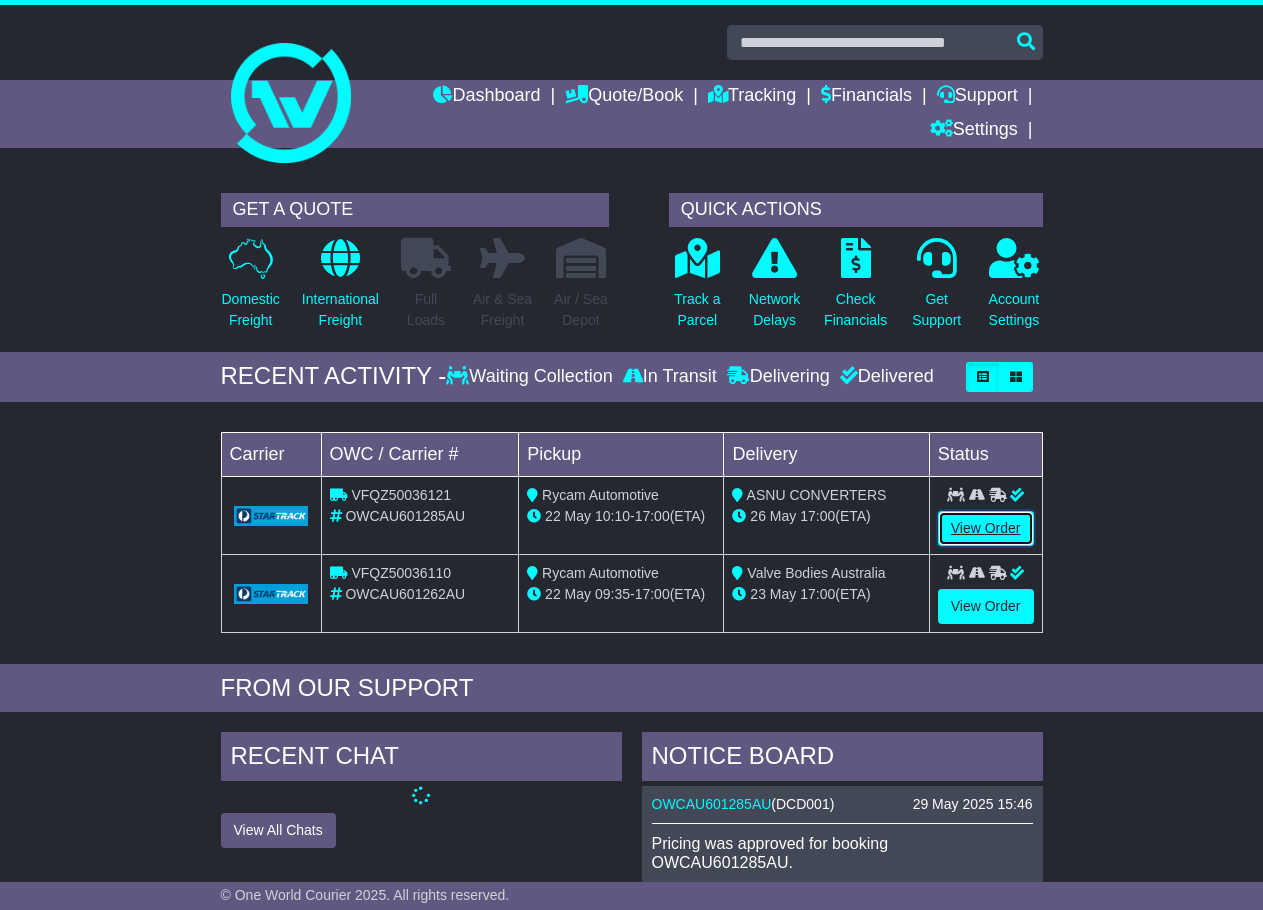 click on "View Order" at bounding box center (986, 528) 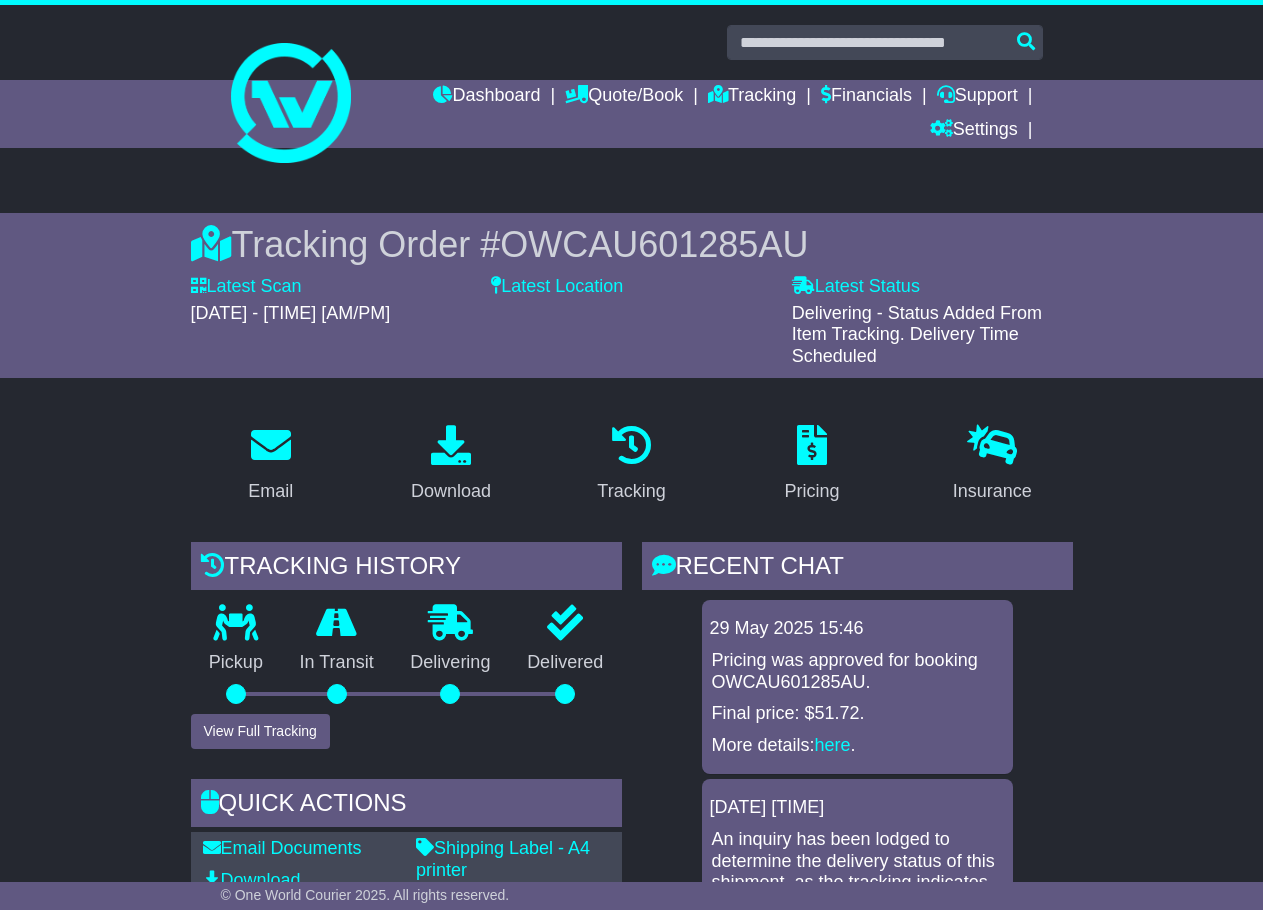 scroll, scrollTop: 288, scrollLeft: 0, axis: vertical 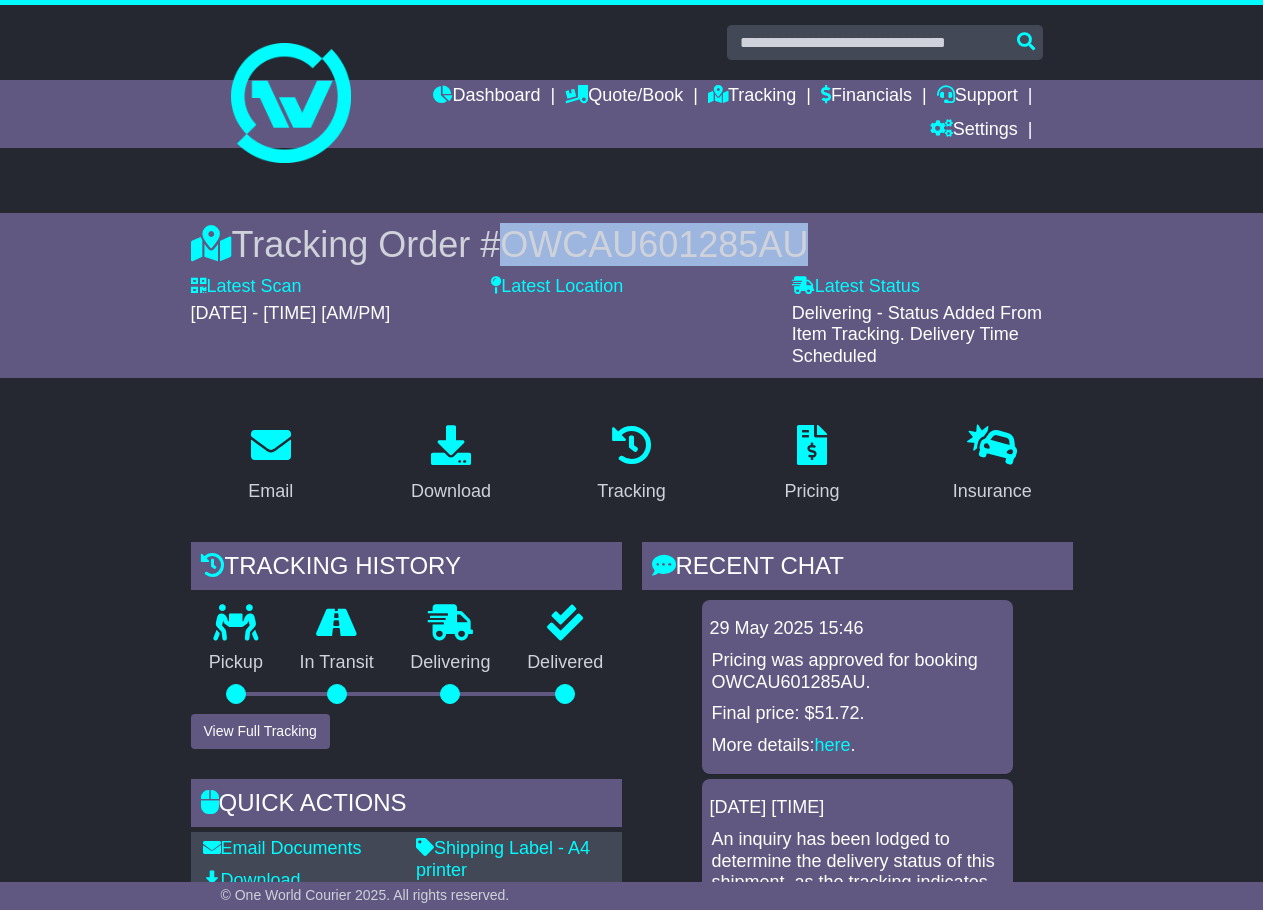 click on "OWCAU601285AU" at bounding box center [654, 244] 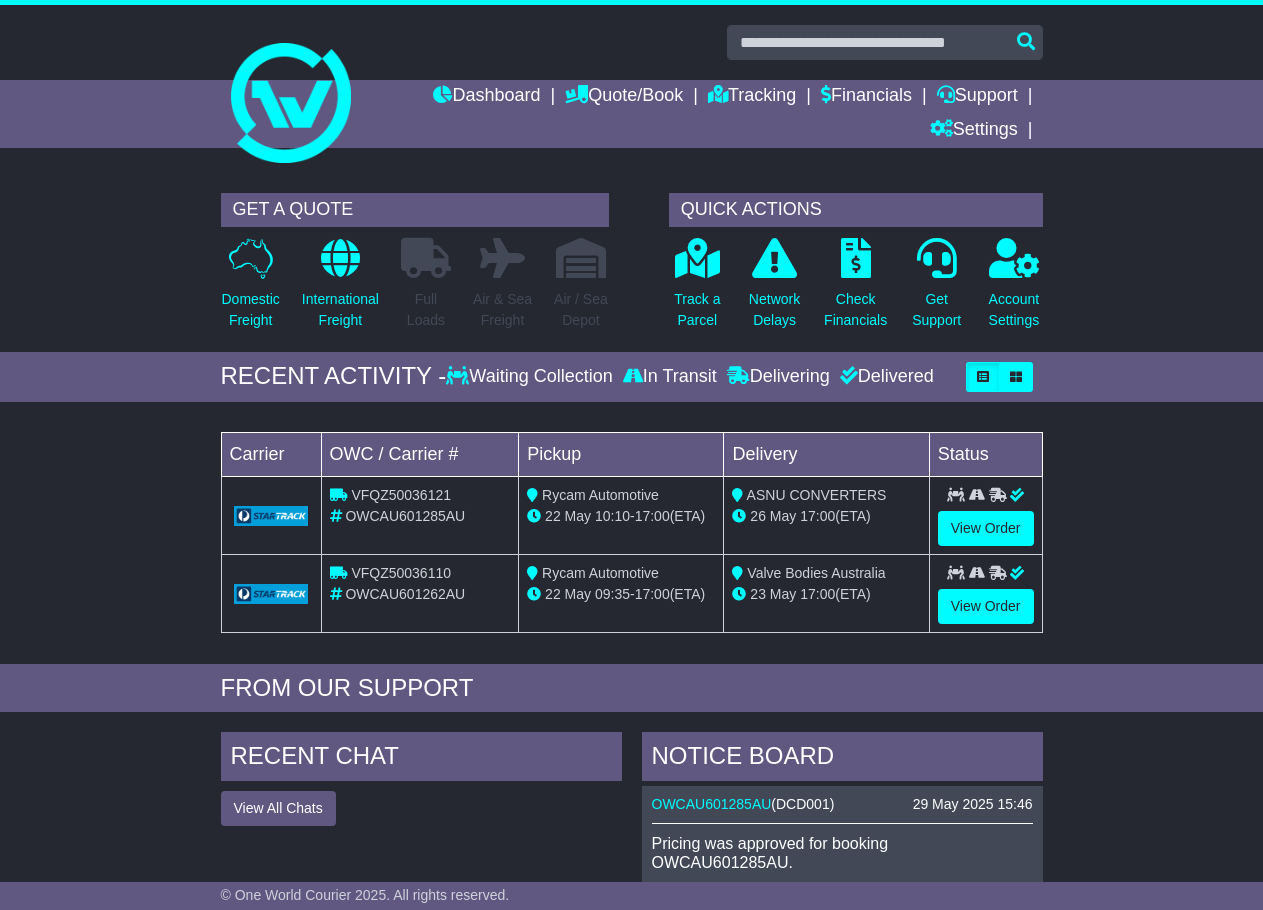 scroll, scrollTop: 0, scrollLeft: 0, axis: both 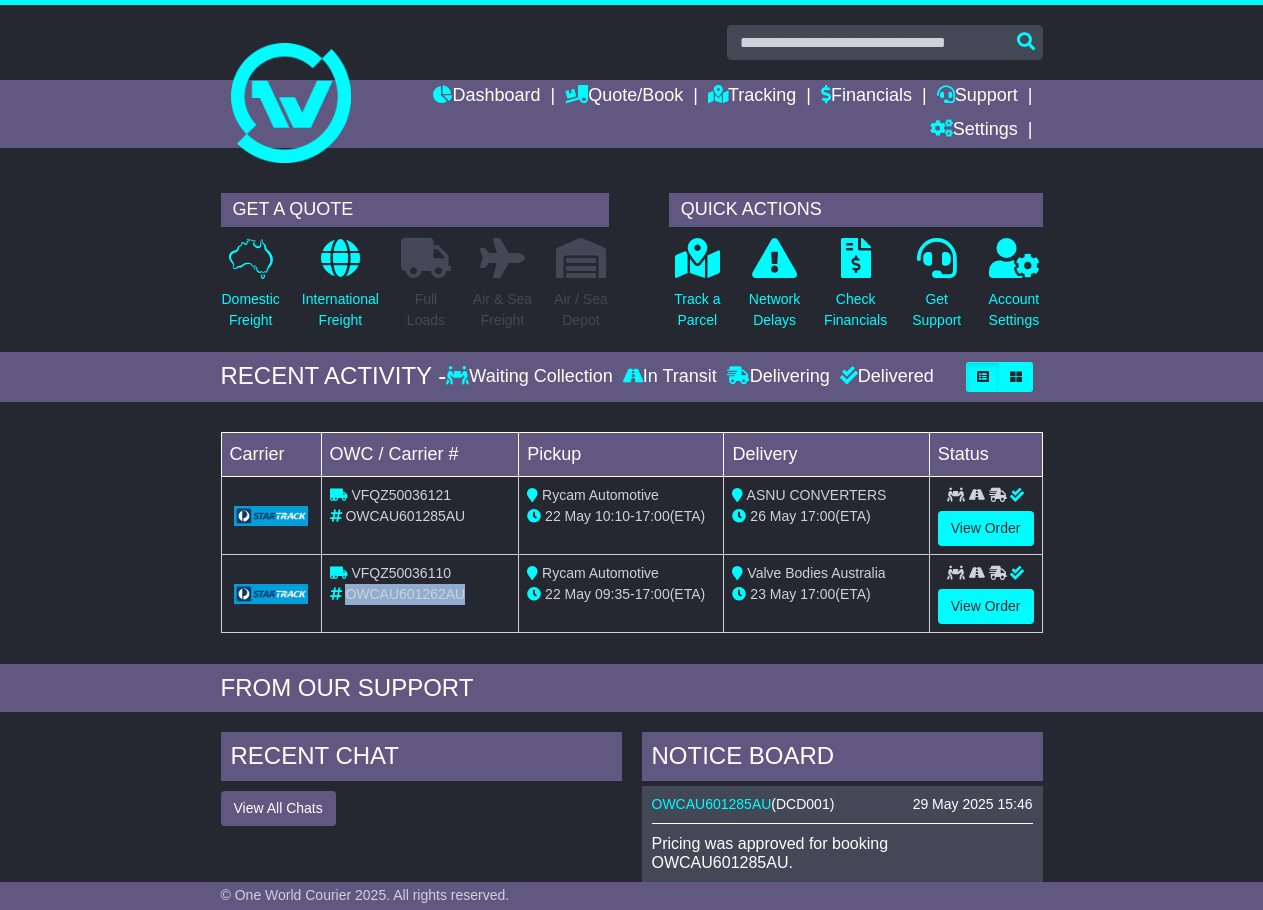 click on "OWCAU601262AU" at bounding box center [405, 594] 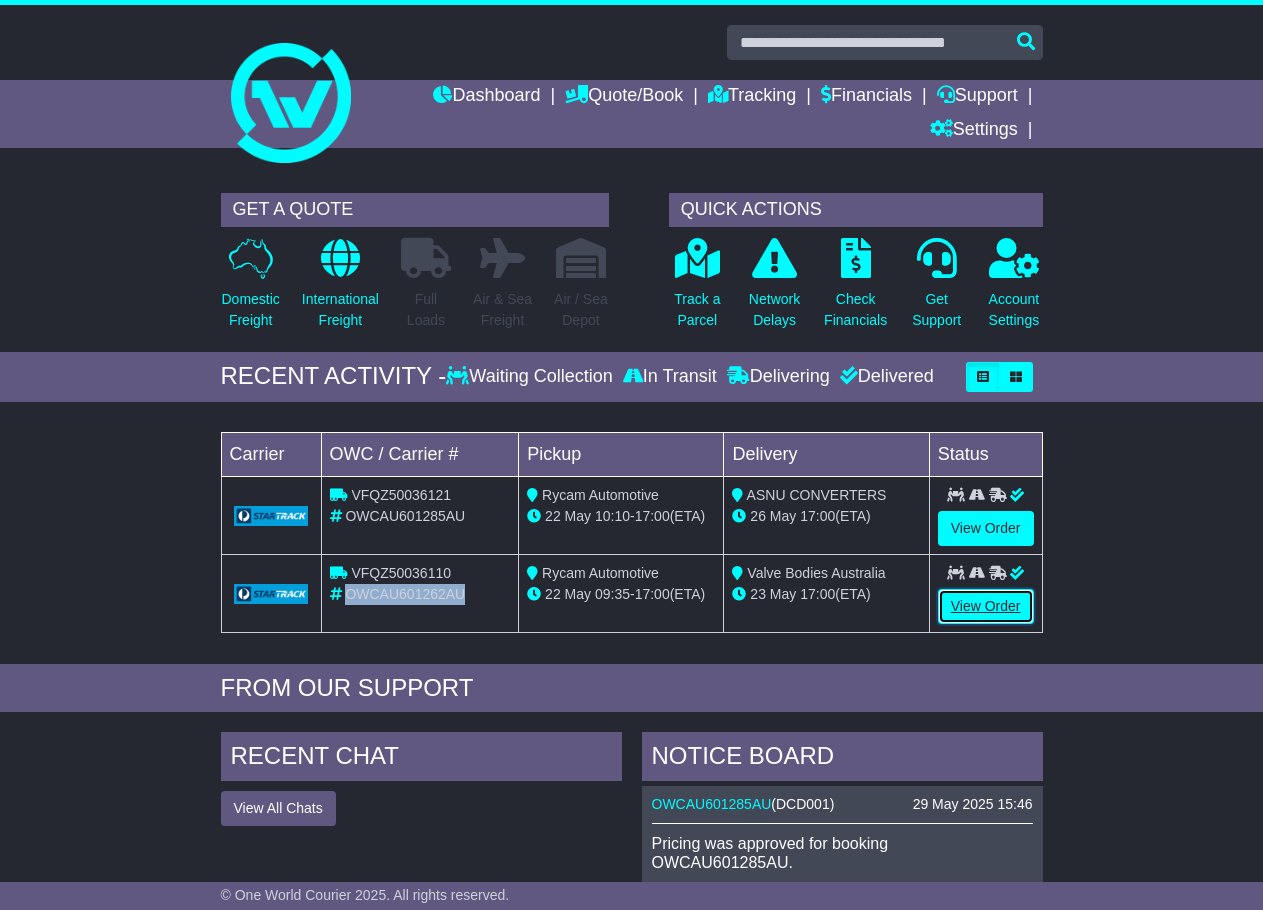 click on "View Order" at bounding box center (986, 606) 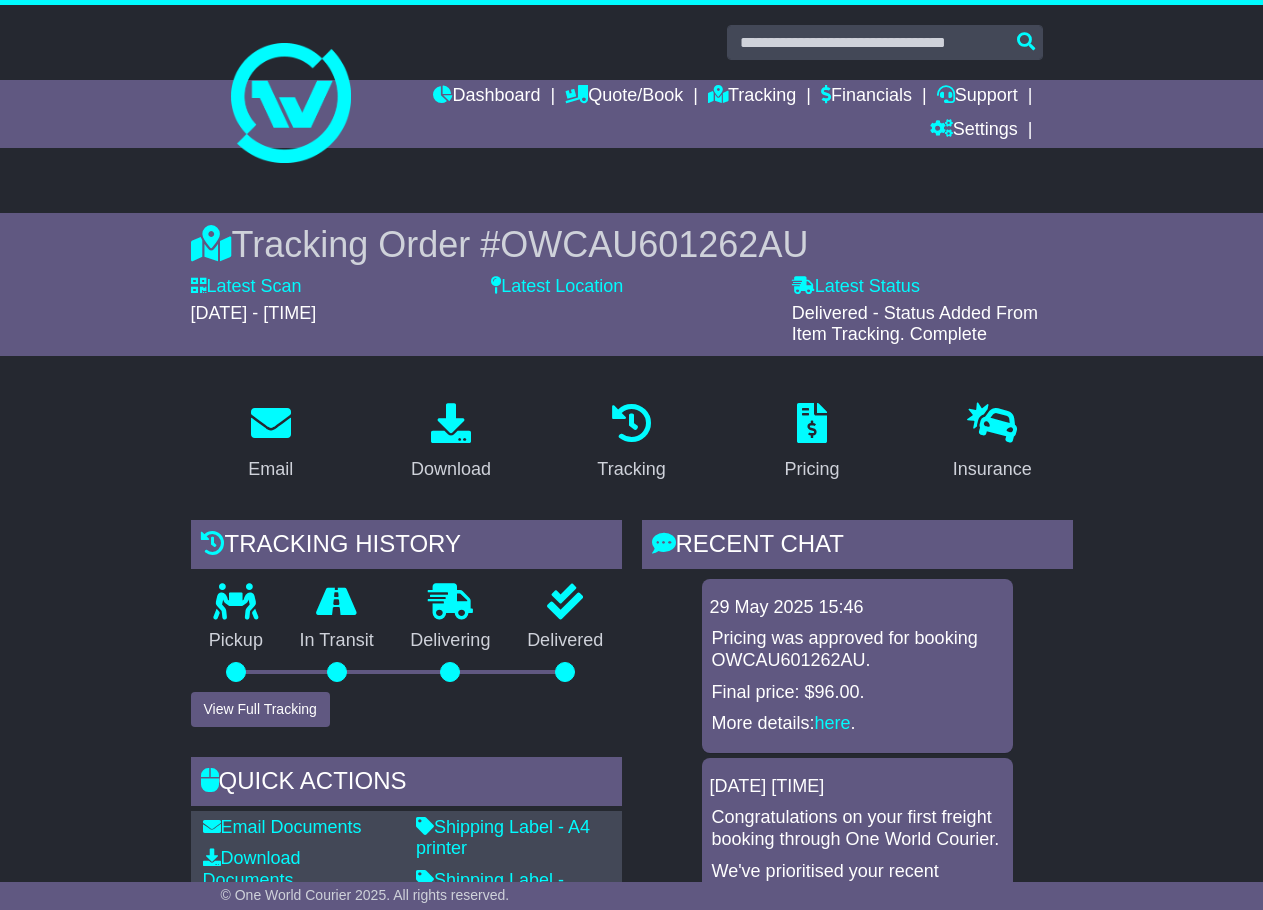 scroll, scrollTop: 0, scrollLeft: 0, axis: both 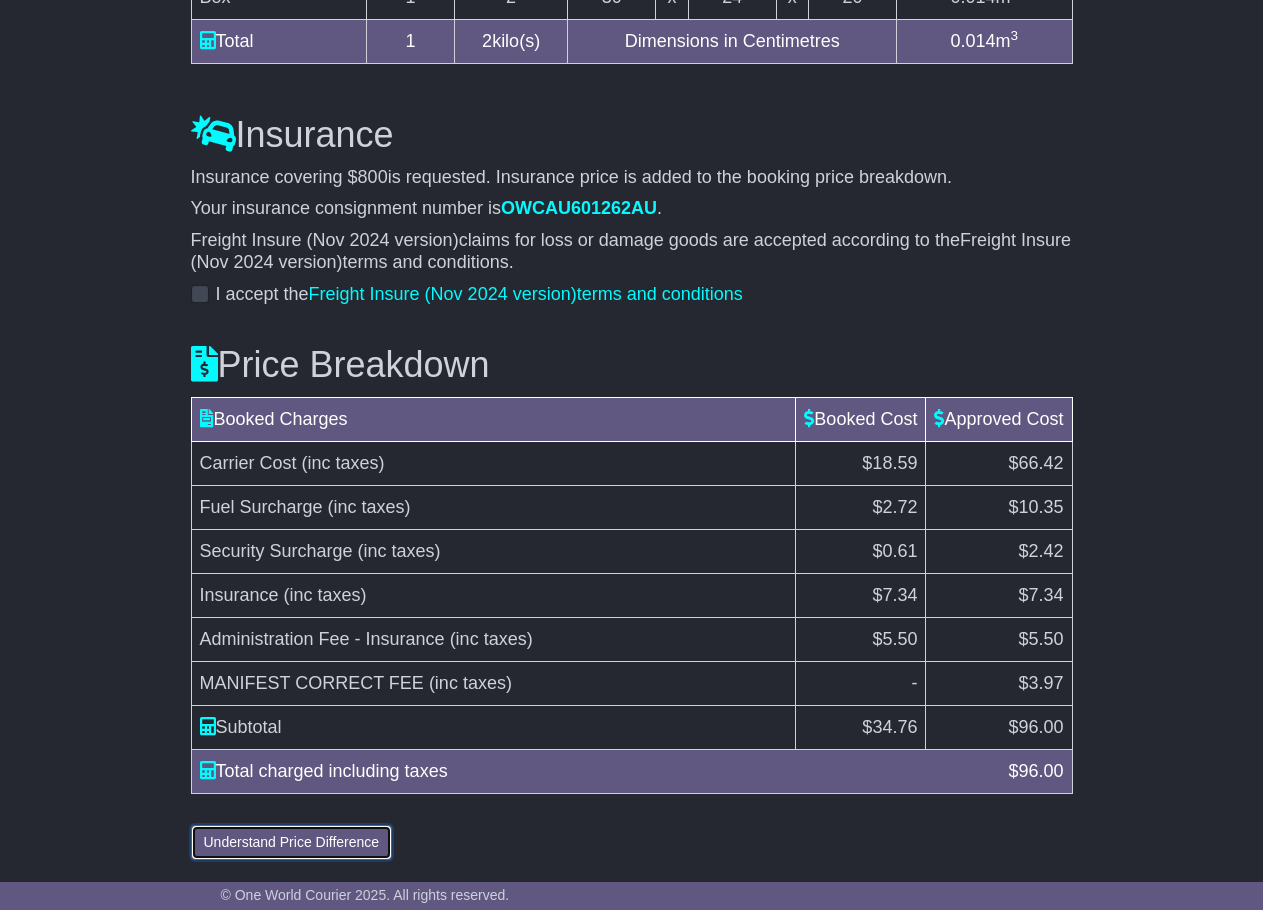 click on "Understand Price Difference" at bounding box center [292, 842] 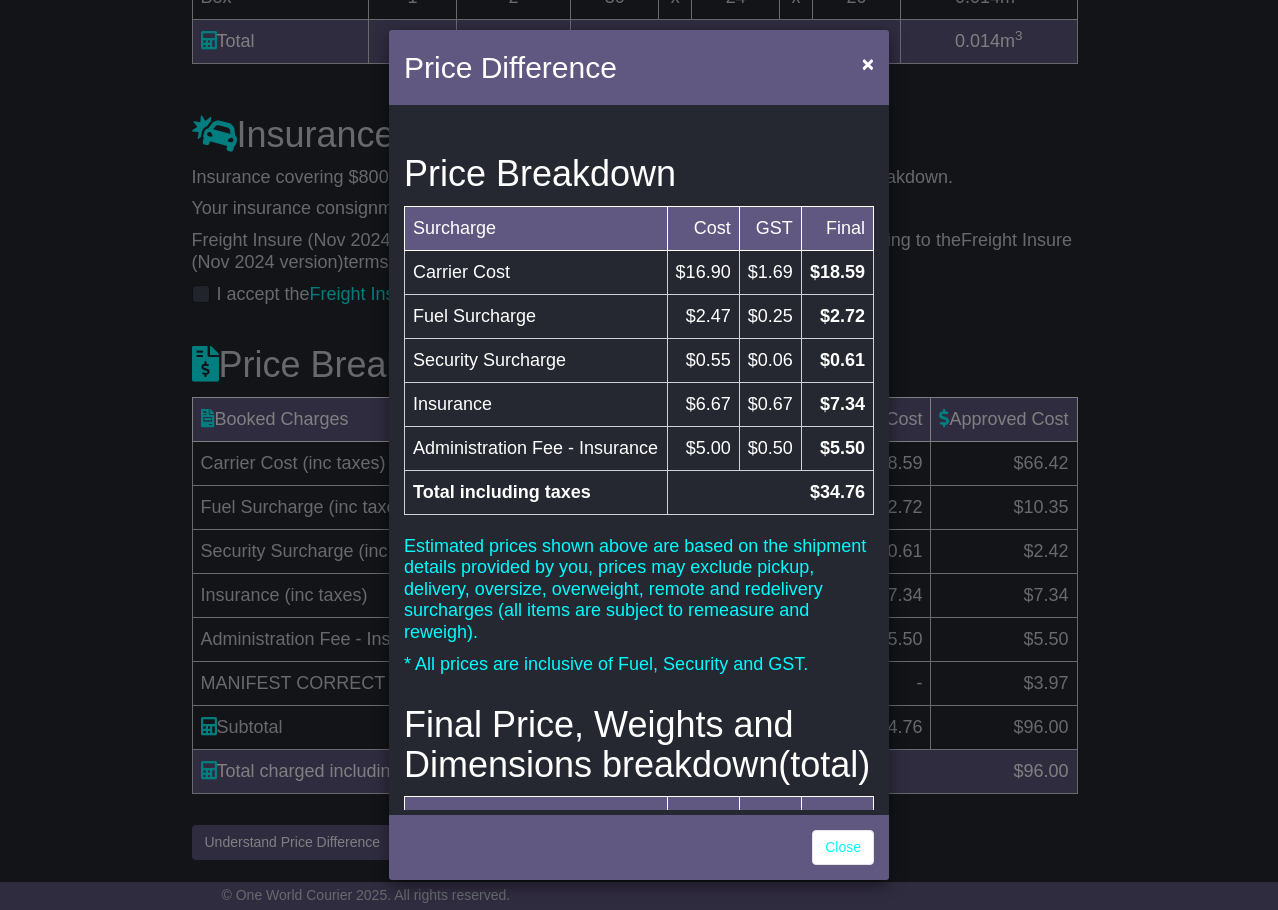 scroll, scrollTop: 0, scrollLeft: 0, axis: both 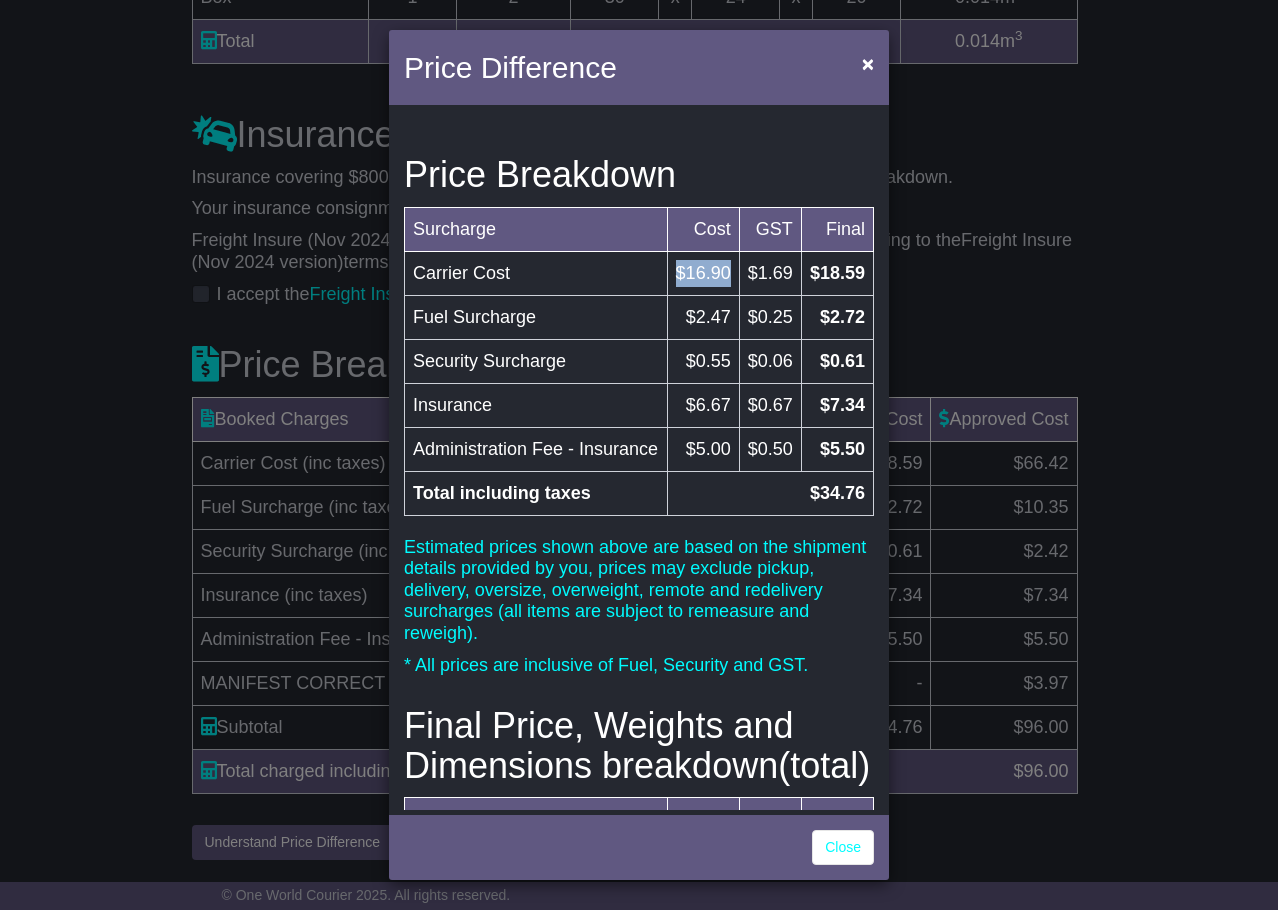 drag, startPoint x: 669, startPoint y: 275, endPoint x: 723, endPoint y: 276, distance: 54.00926 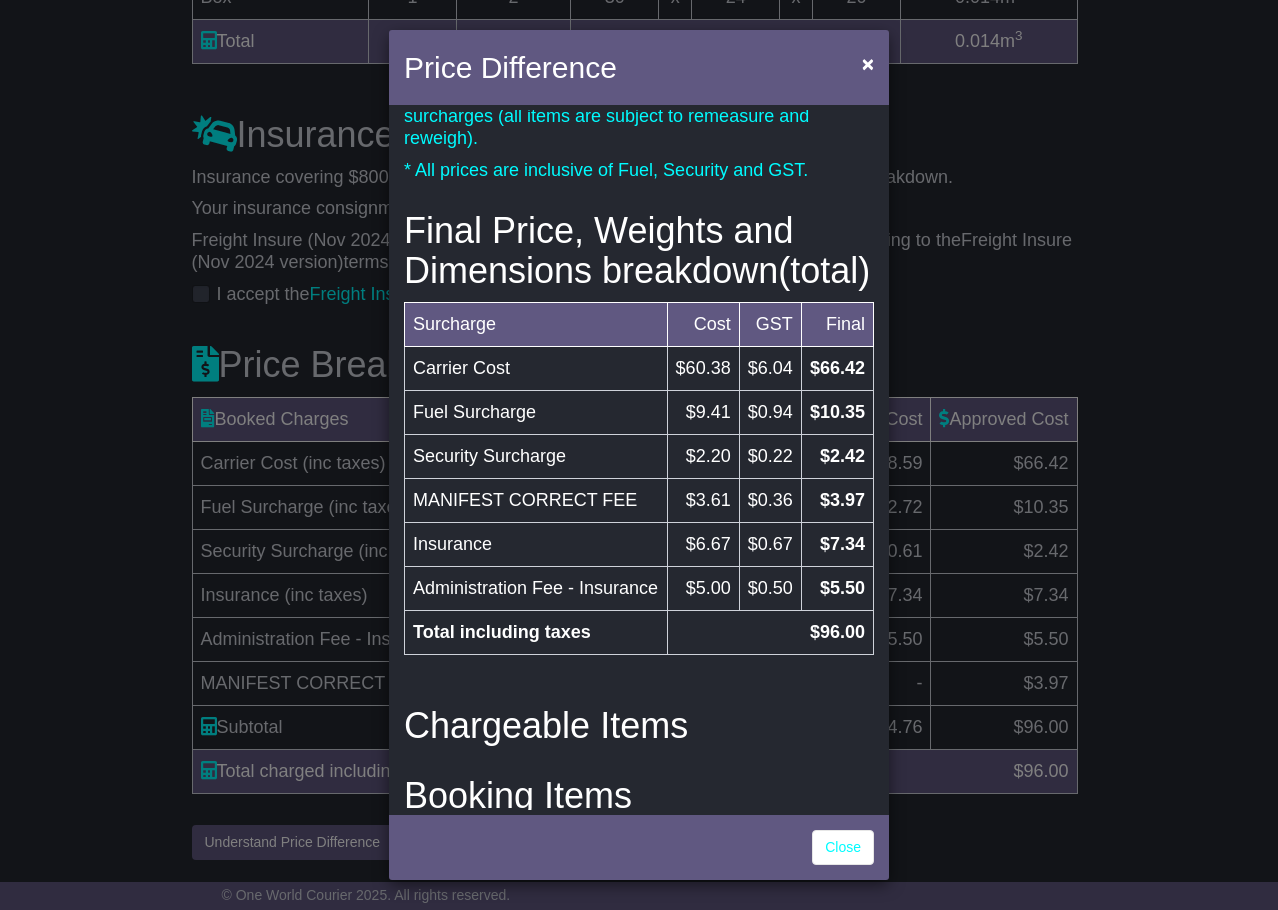 scroll, scrollTop: 498, scrollLeft: 0, axis: vertical 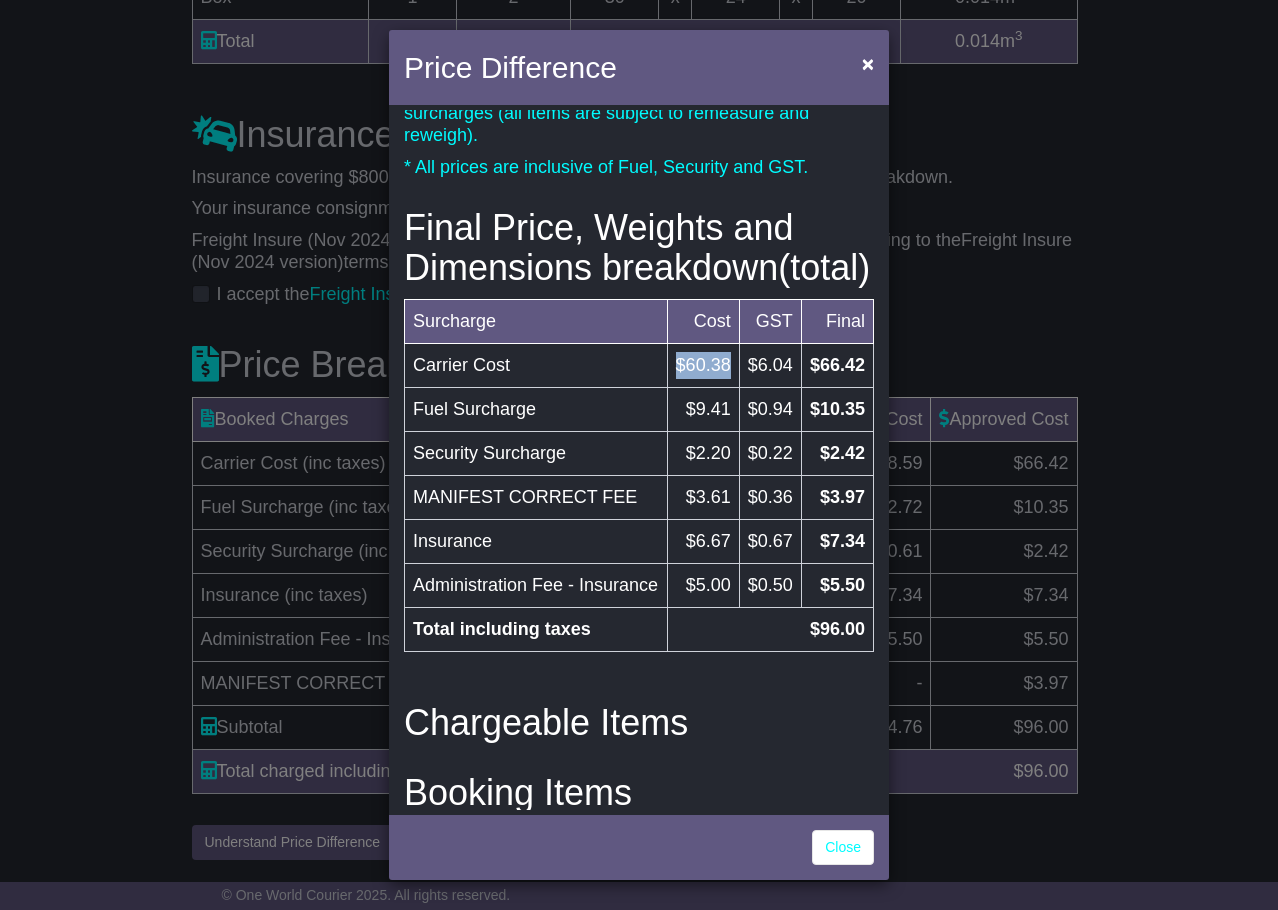 drag, startPoint x: 663, startPoint y: 426, endPoint x: 723, endPoint y: 437, distance: 61 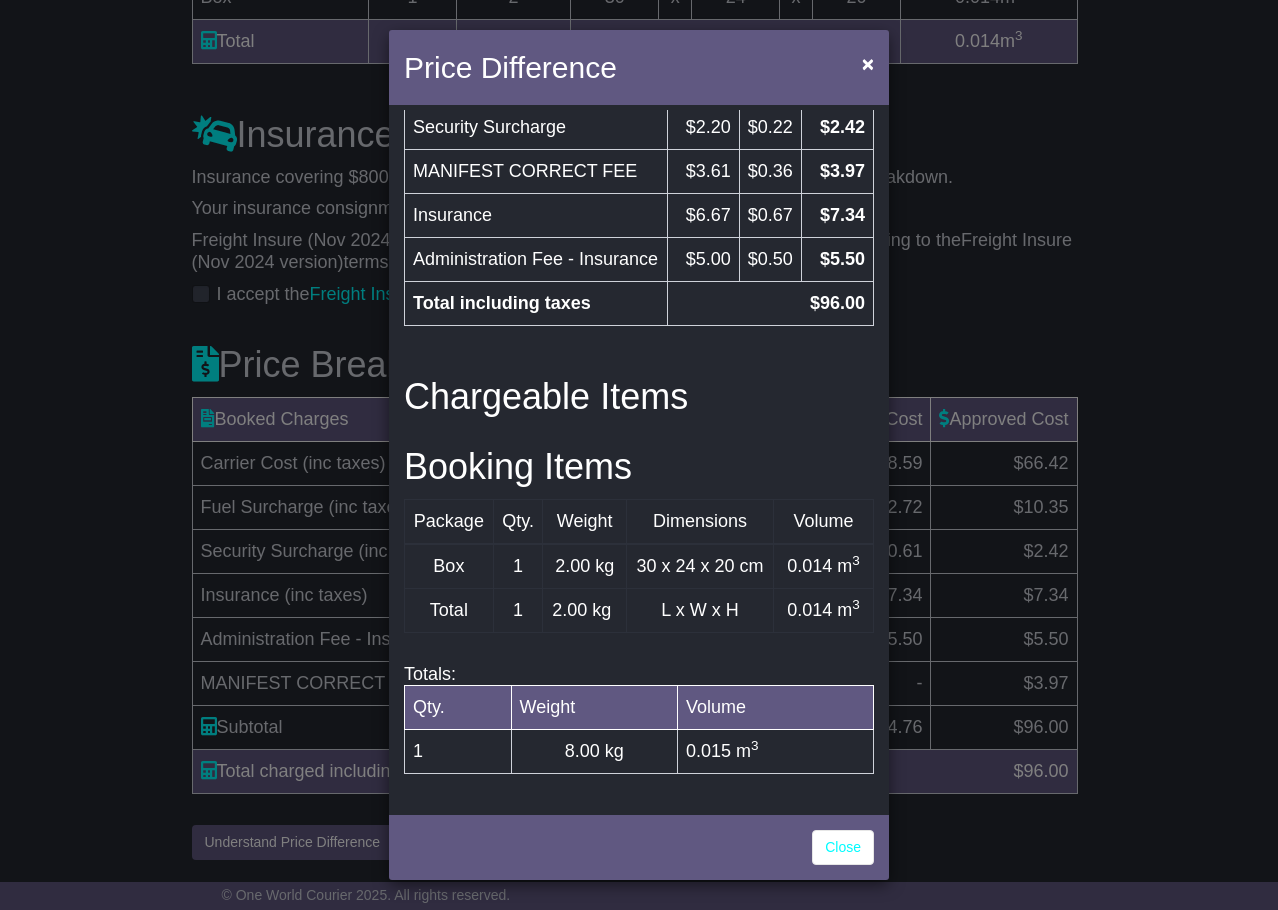 scroll, scrollTop: 972, scrollLeft: 0, axis: vertical 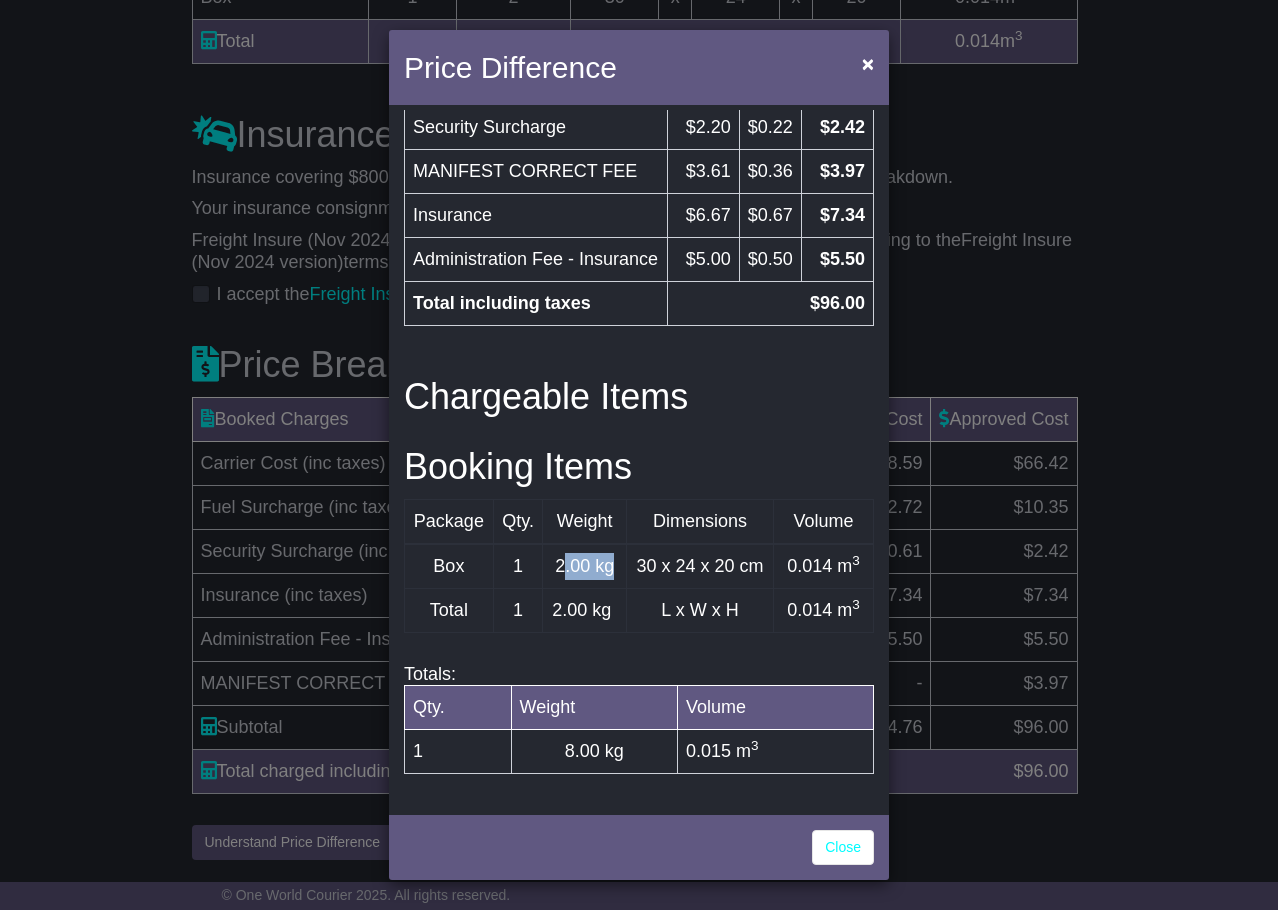 drag, startPoint x: 557, startPoint y: 506, endPoint x: 619, endPoint y: 511, distance: 62.201286 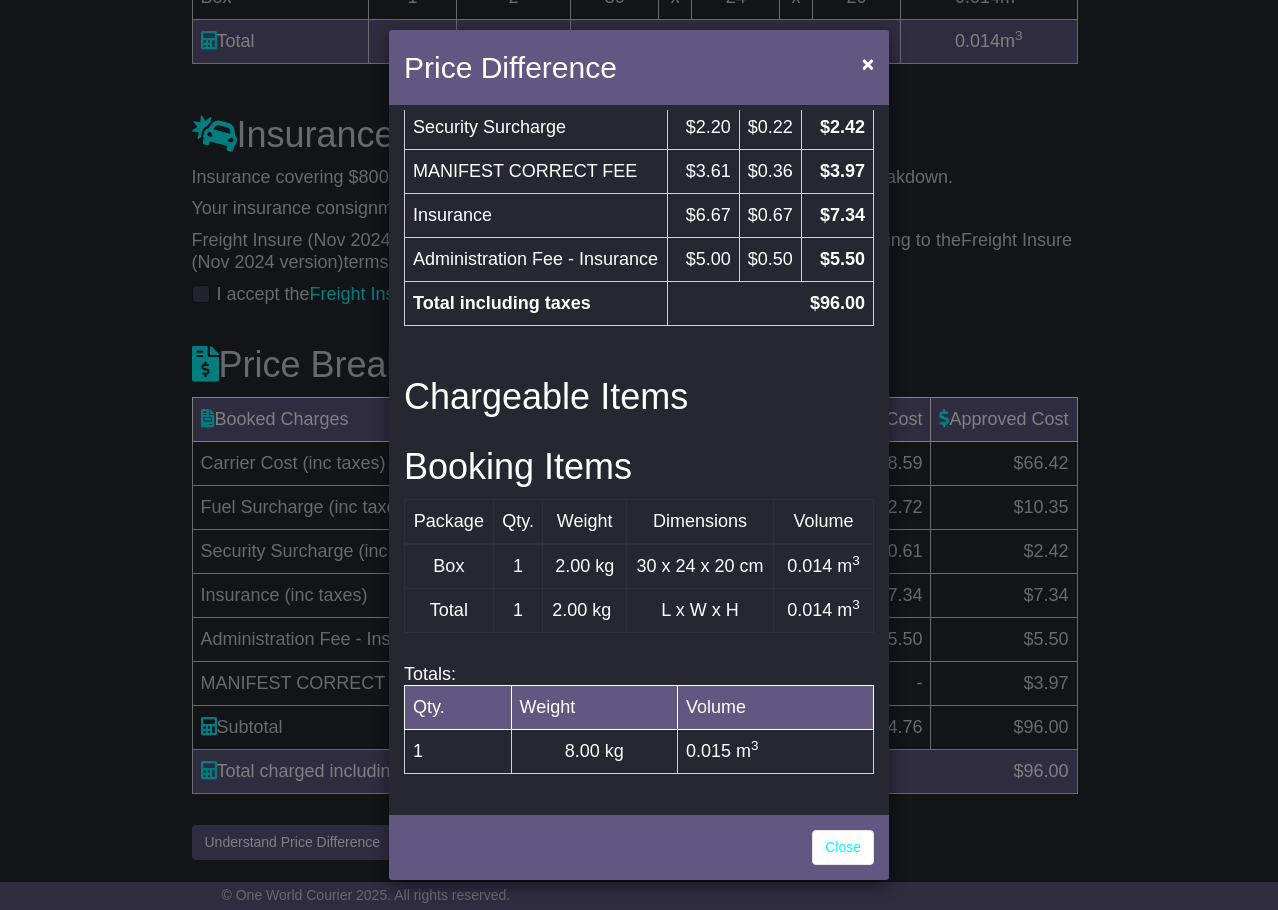 click on "2.00 kg" at bounding box center (585, 566) 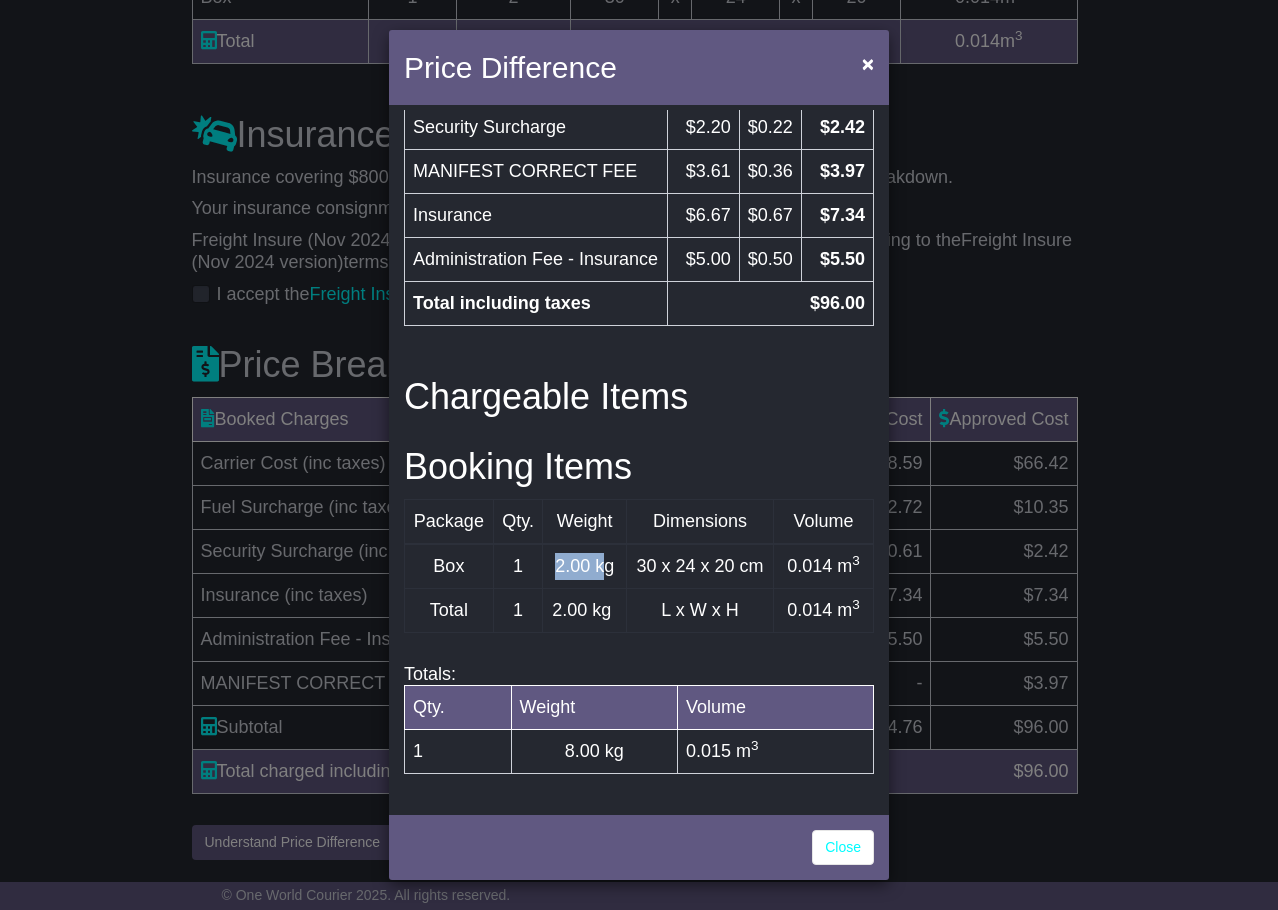 drag, startPoint x: 550, startPoint y: 511, endPoint x: 603, endPoint y: 512, distance: 53.009434 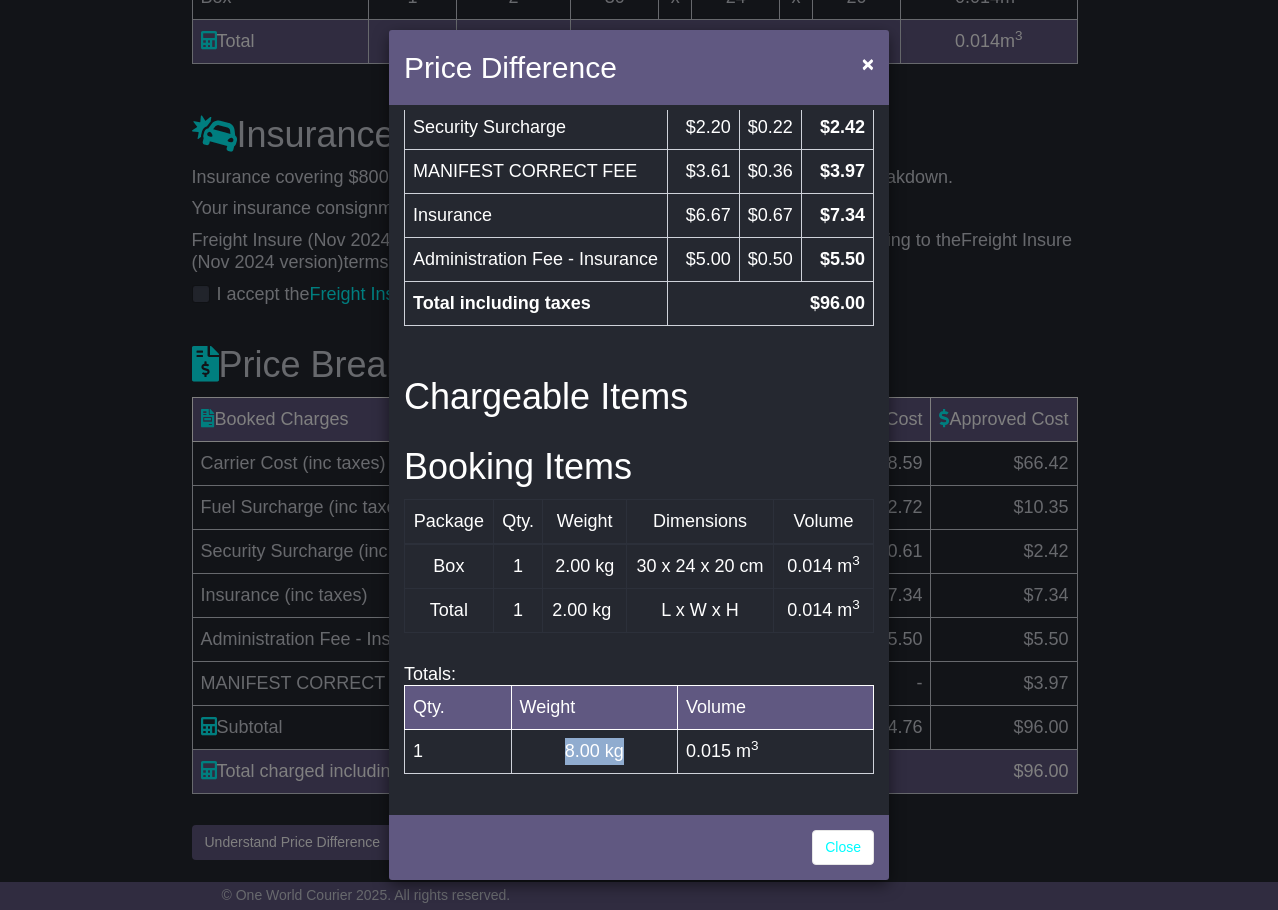 drag, startPoint x: 564, startPoint y: 747, endPoint x: 654, endPoint y: 748, distance: 90.005554 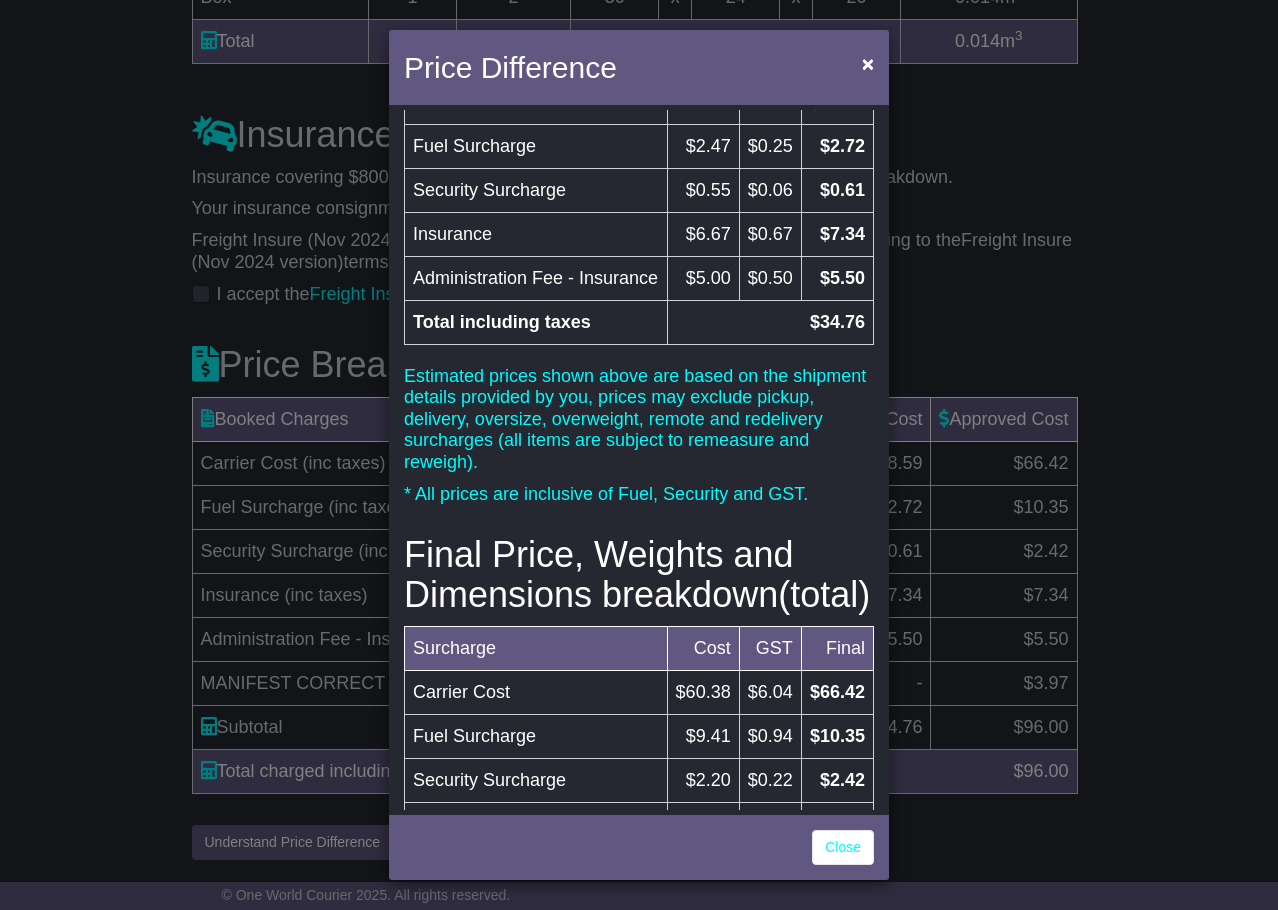 scroll, scrollTop: 170, scrollLeft: 0, axis: vertical 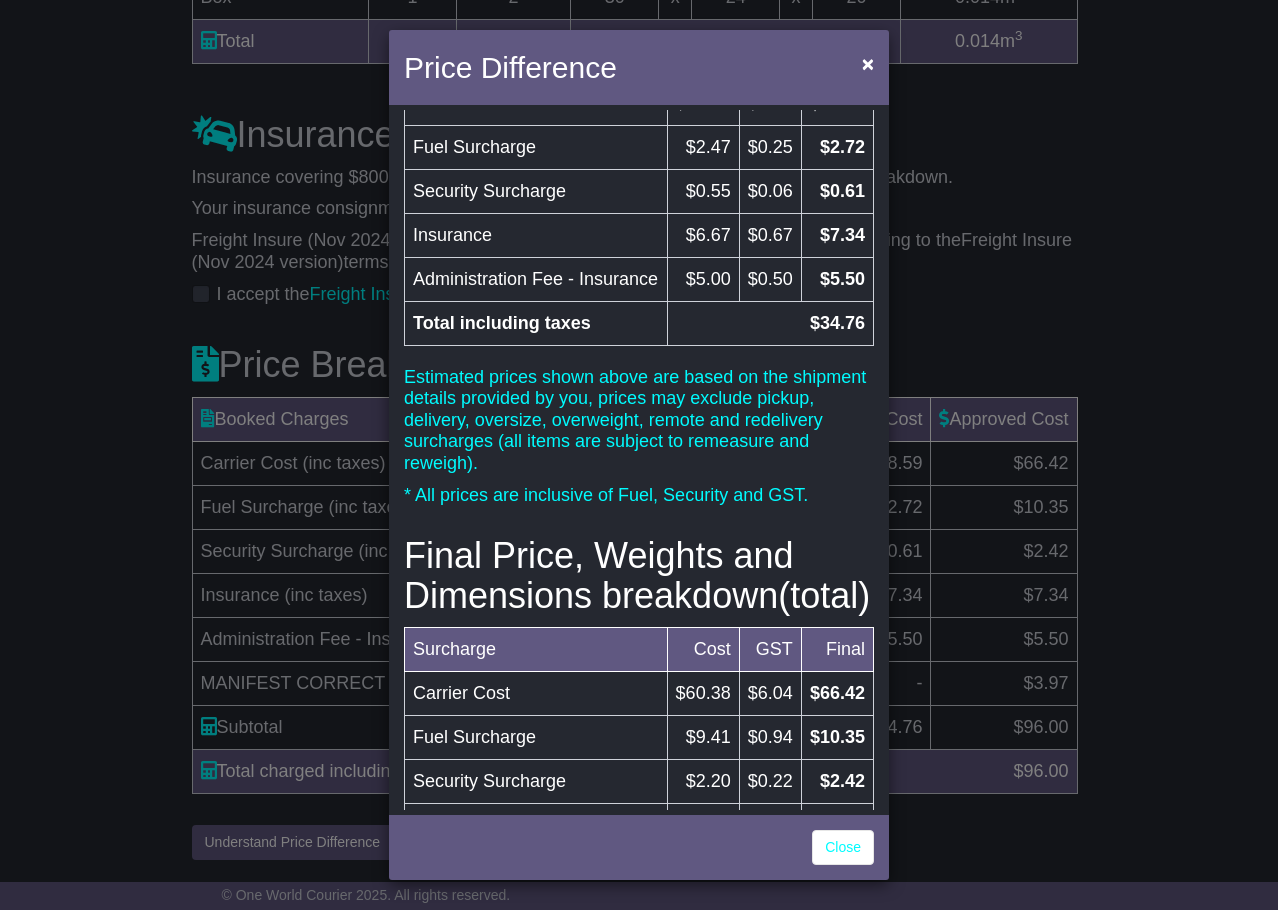 drag, startPoint x: 419, startPoint y: 757, endPoint x: 504, endPoint y: 759, distance: 85.02353 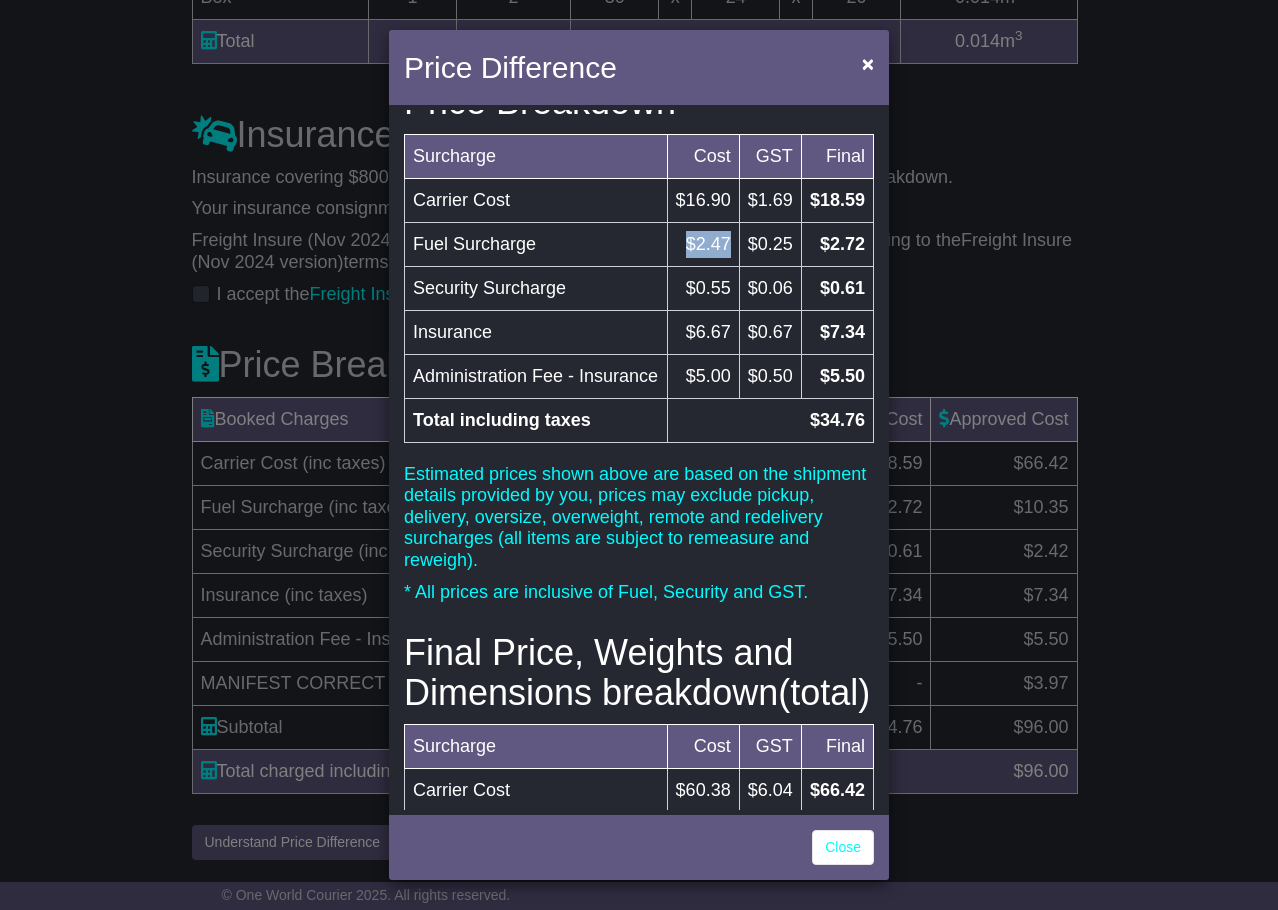 drag, startPoint x: 677, startPoint y: 239, endPoint x: 723, endPoint y: 240, distance: 46.010868 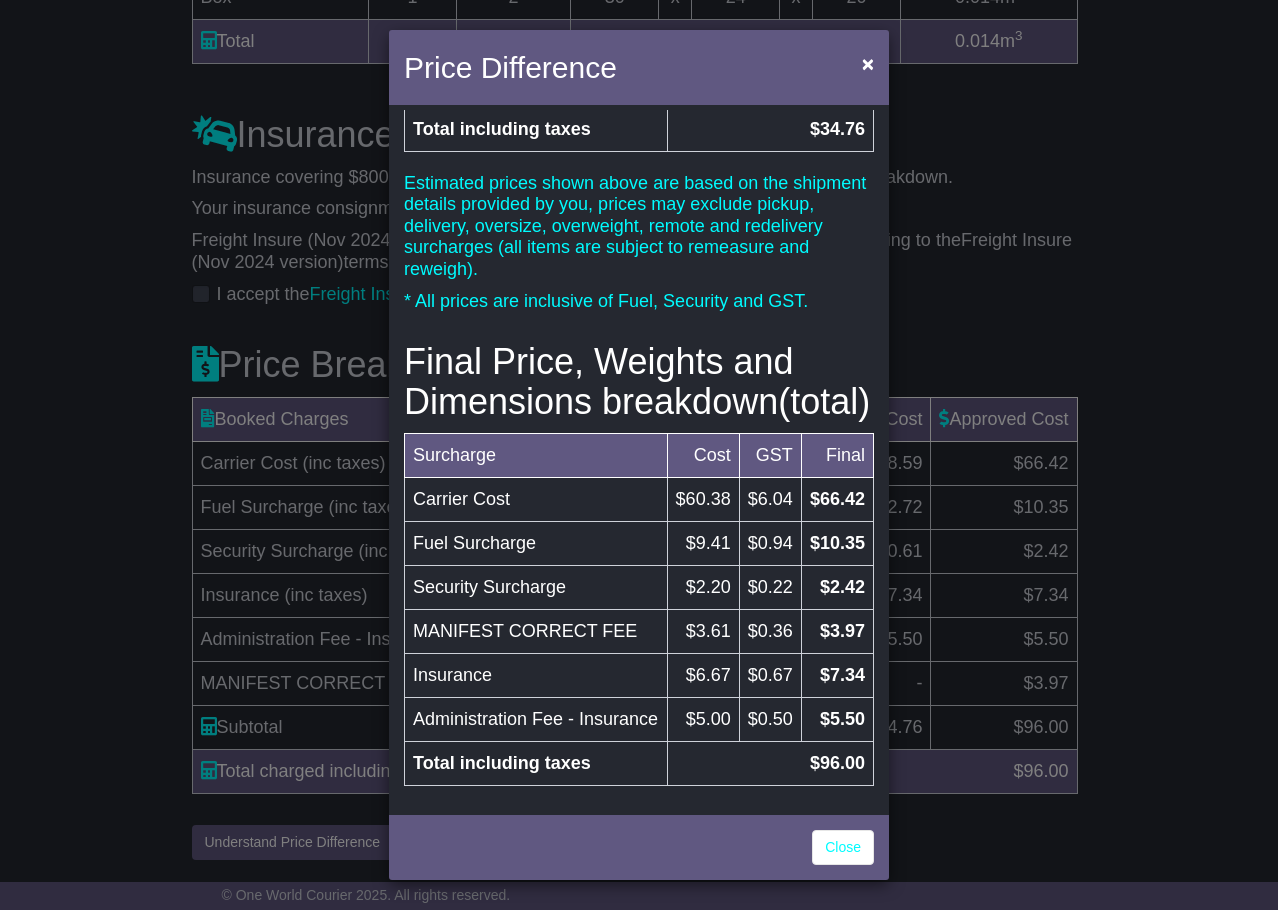 scroll, scrollTop: 365, scrollLeft: 0, axis: vertical 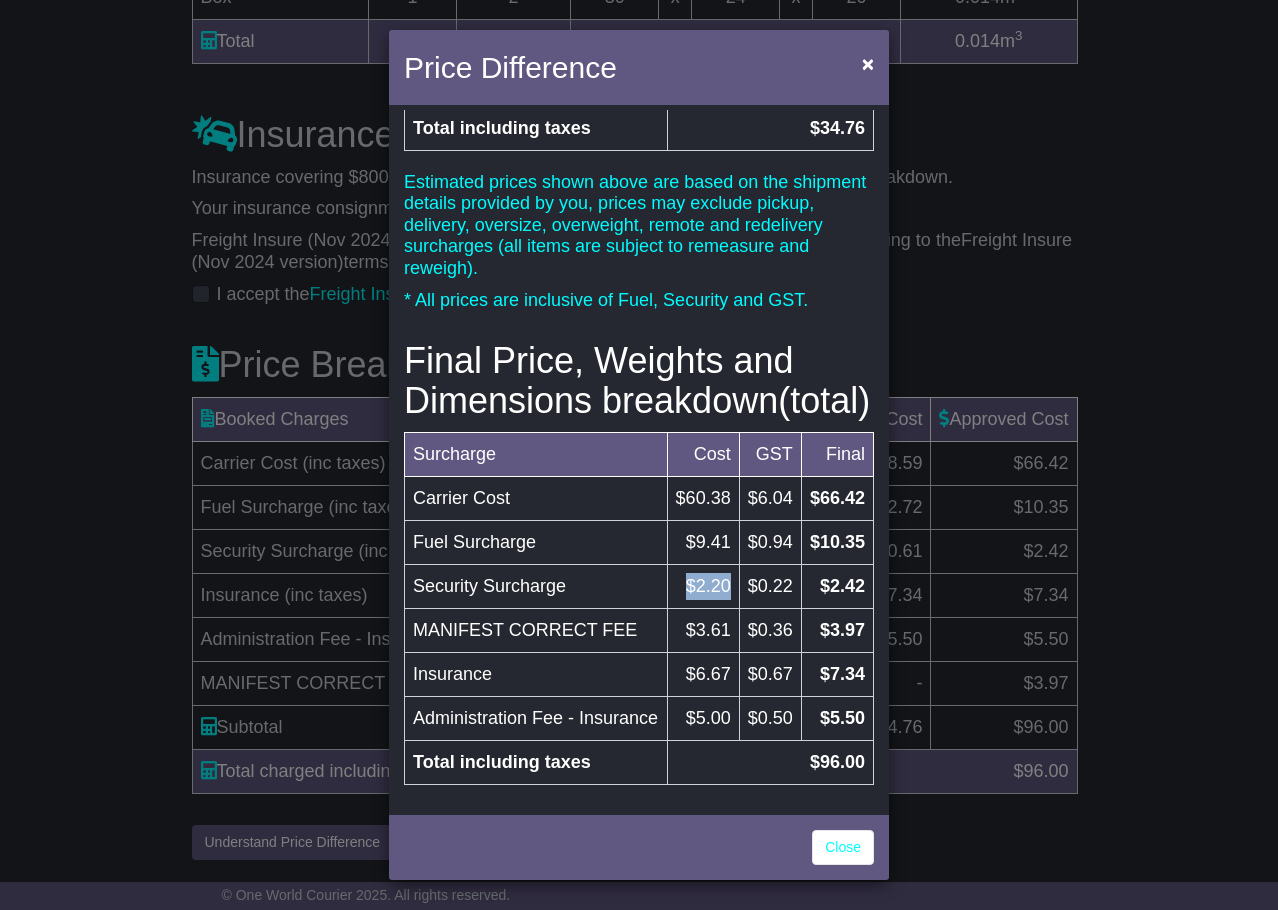 drag, startPoint x: 681, startPoint y: 660, endPoint x: 720, endPoint y: 660, distance: 39 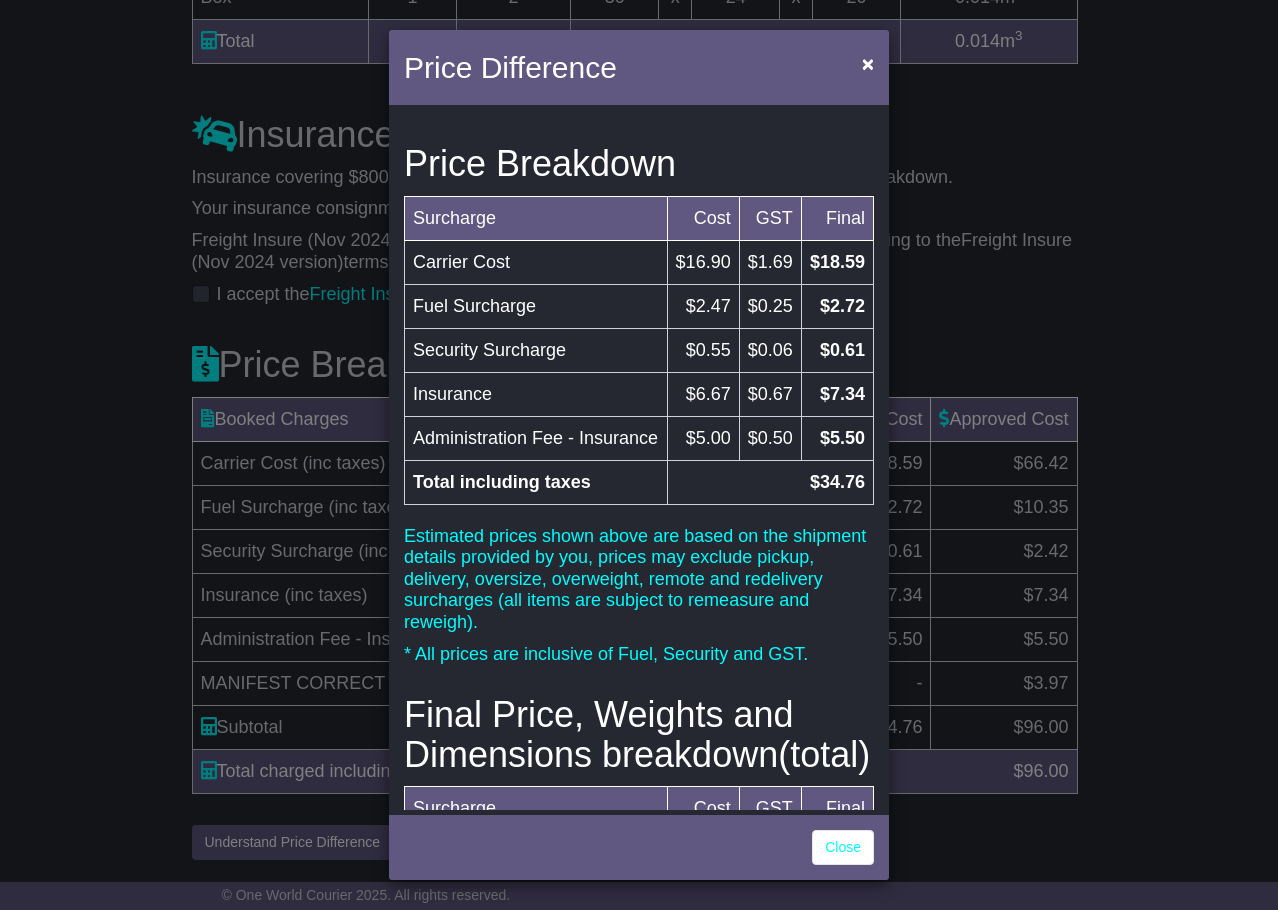 scroll, scrollTop: 0, scrollLeft: 0, axis: both 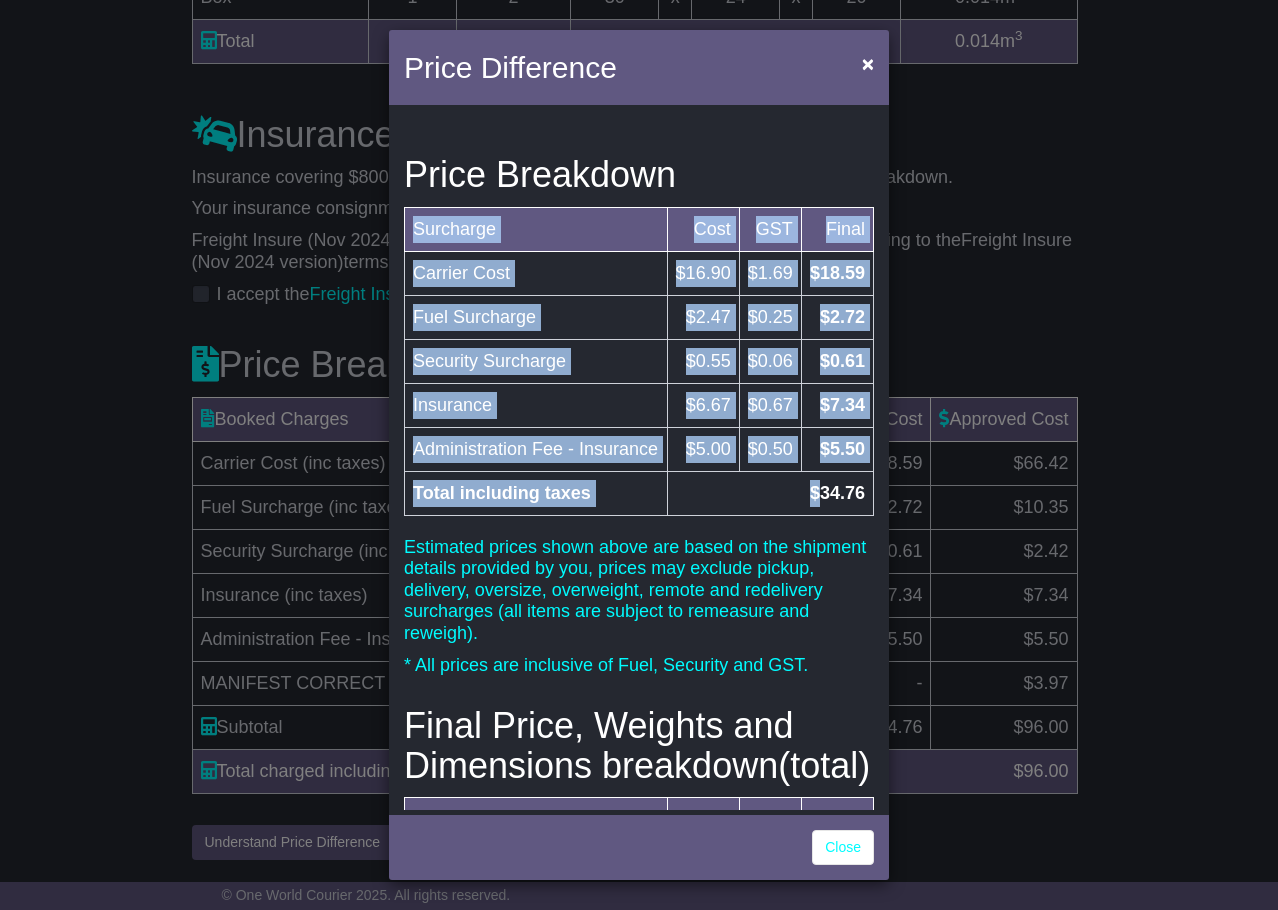 drag, startPoint x: 807, startPoint y: 522, endPoint x: 888, endPoint y: 527, distance: 81.154175 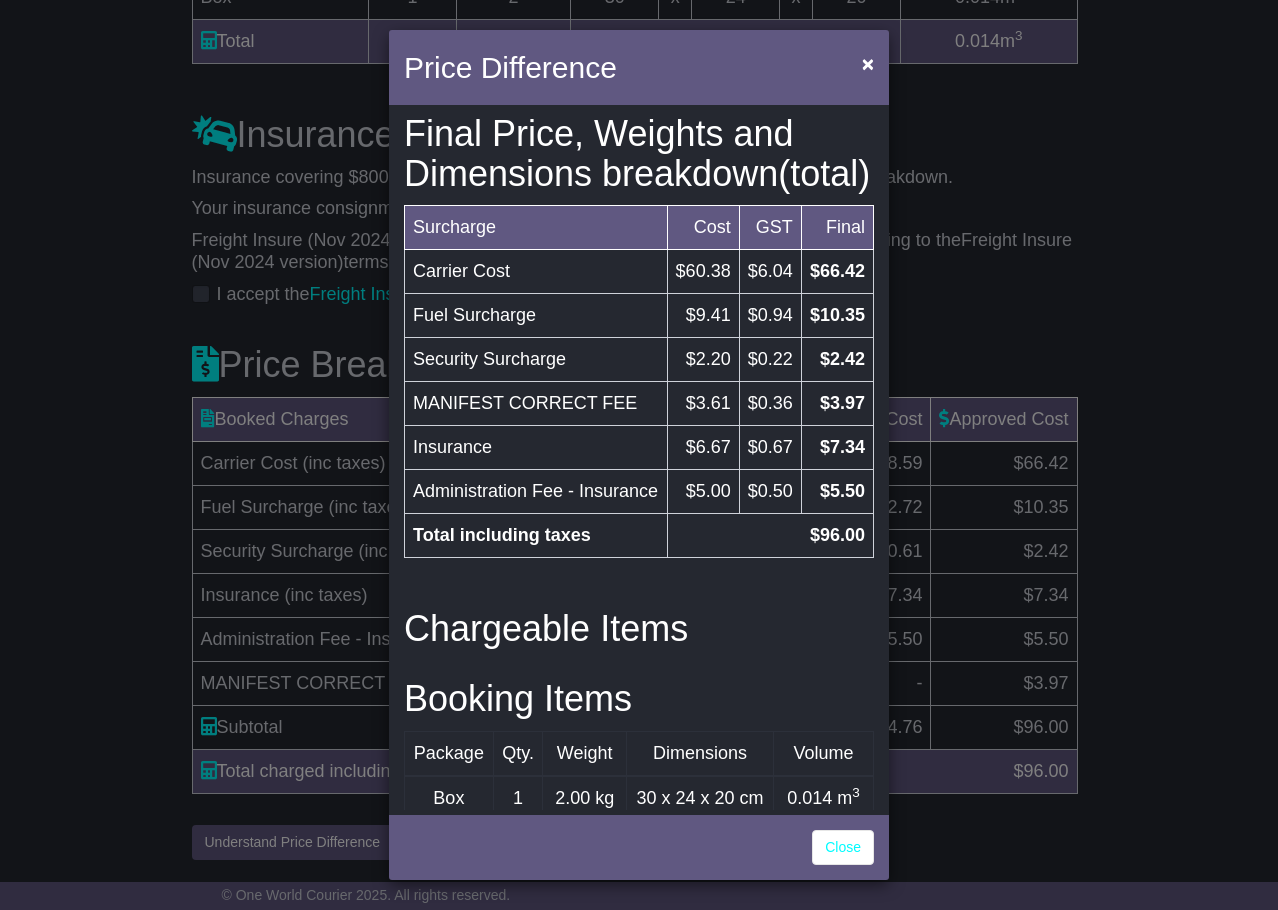 scroll, scrollTop: 598, scrollLeft: 0, axis: vertical 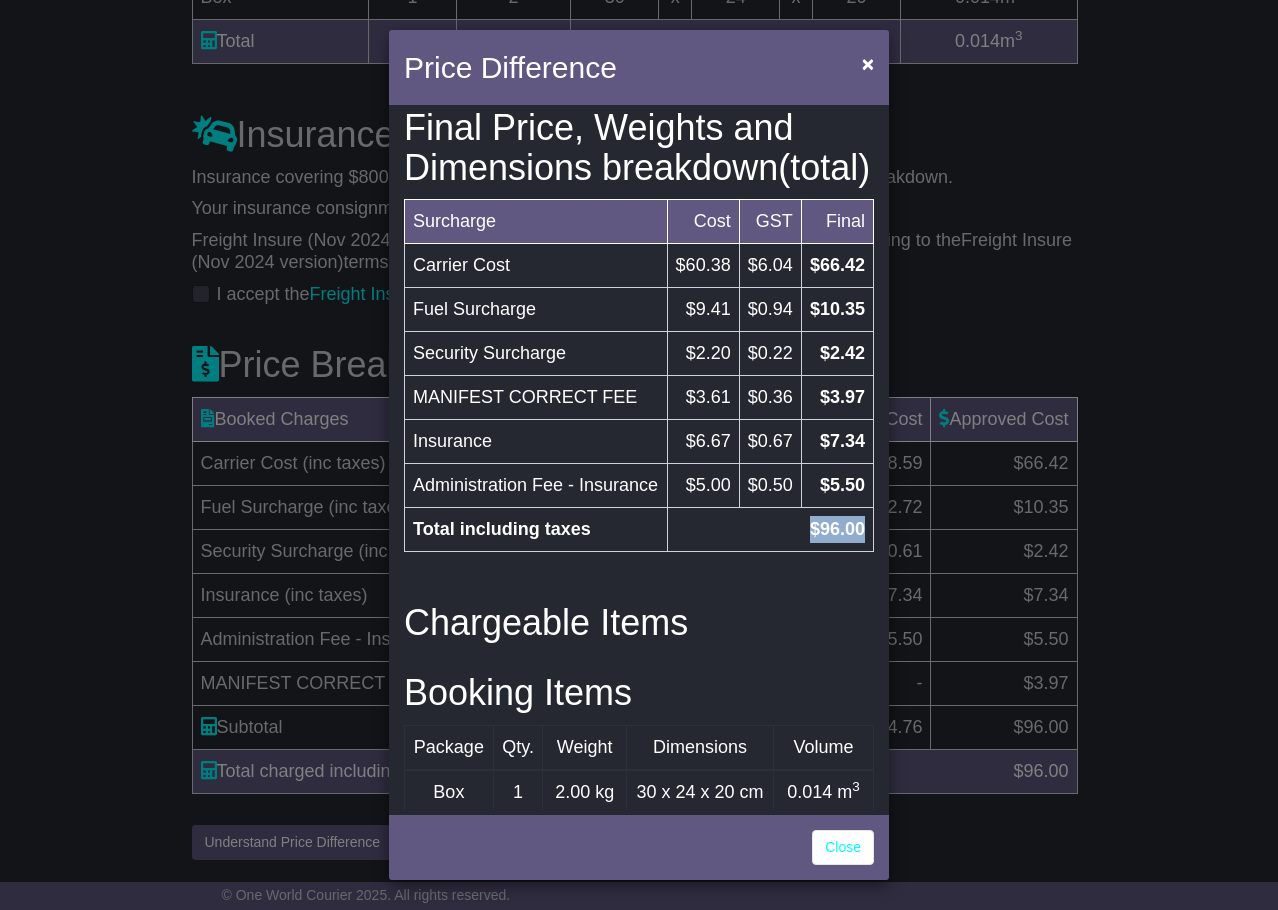 drag, startPoint x: 802, startPoint y: 620, endPoint x: 855, endPoint y: 628, distance: 53.600372 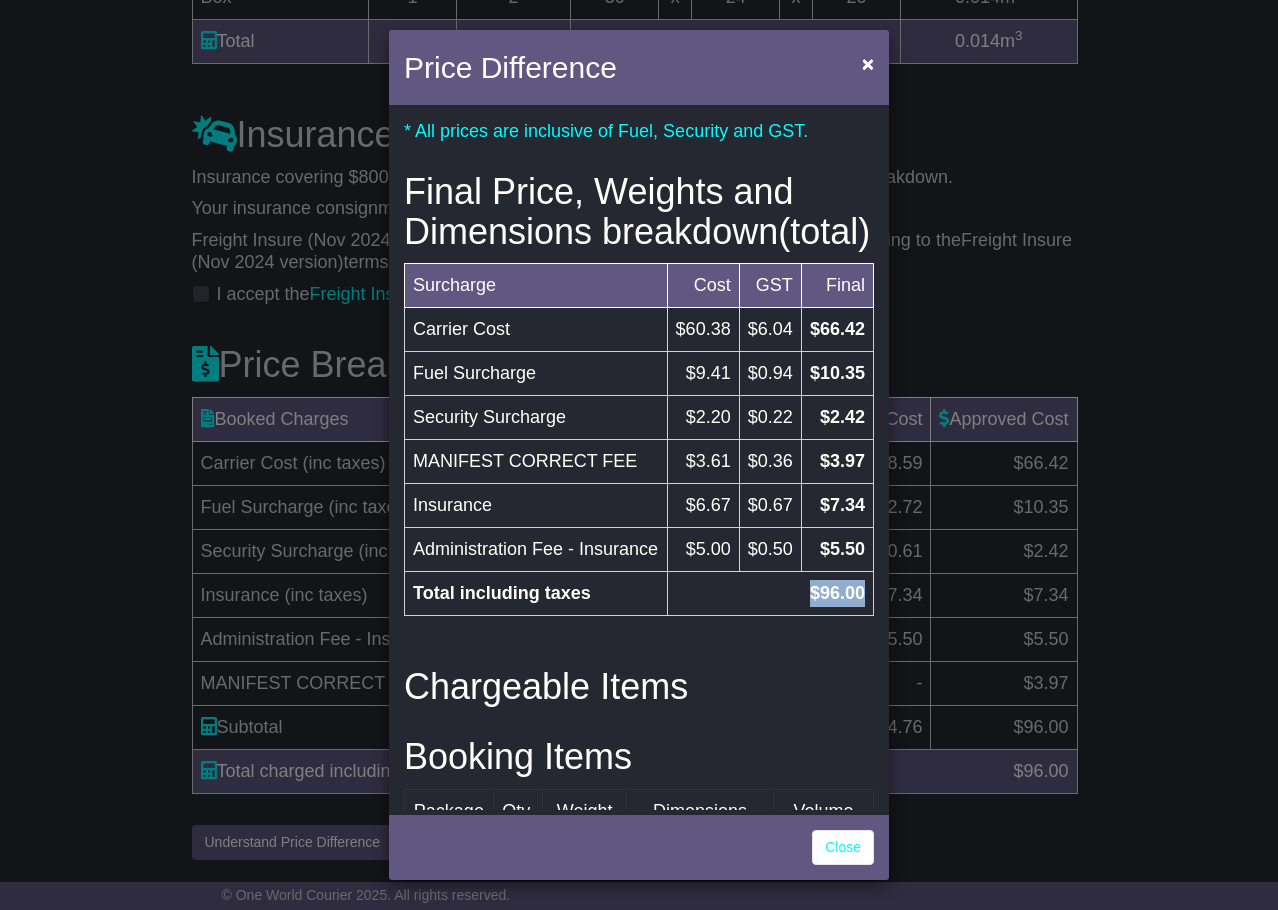 scroll, scrollTop: 504, scrollLeft: 0, axis: vertical 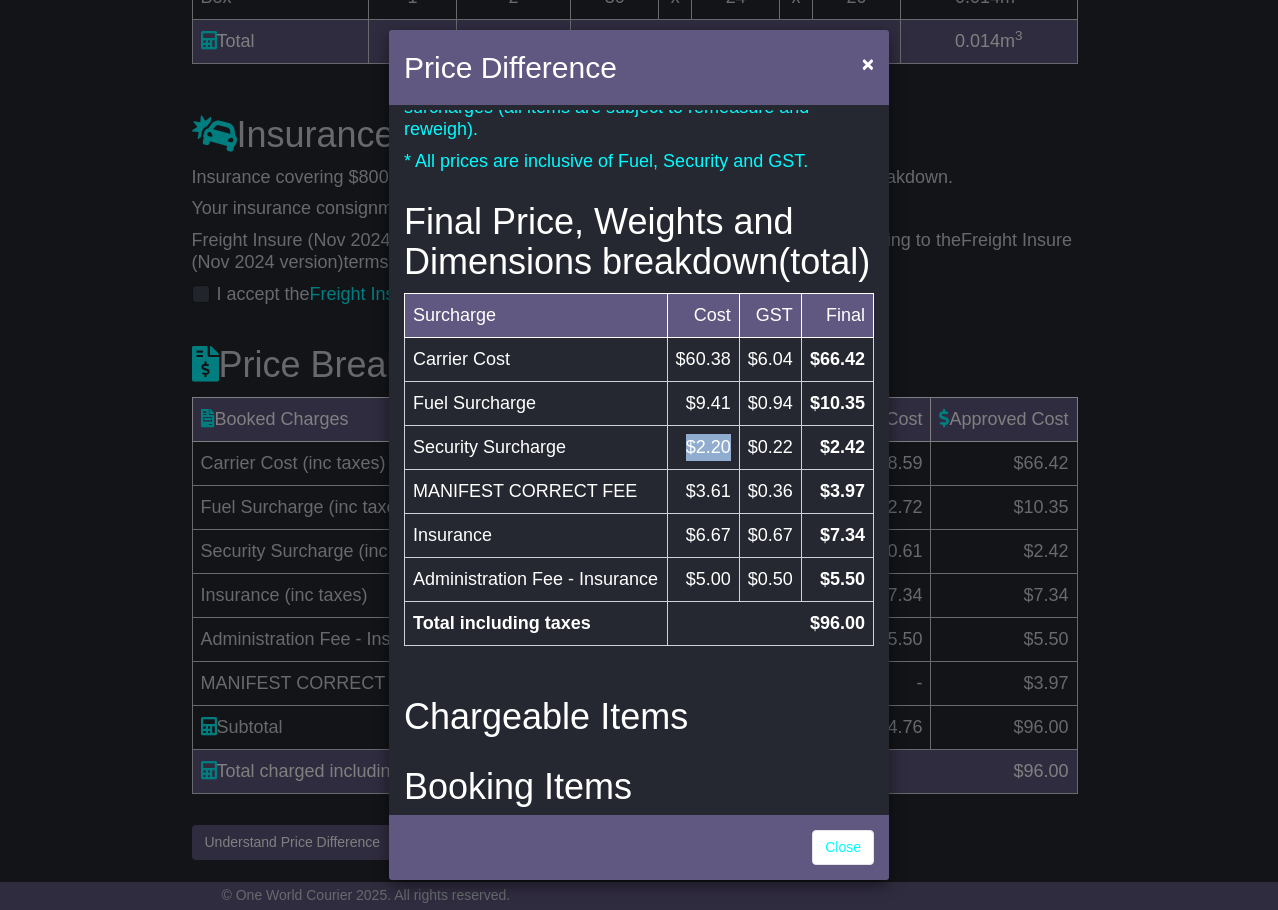 drag, startPoint x: 677, startPoint y: 513, endPoint x: 718, endPoint y: 517, distance: 41.19466 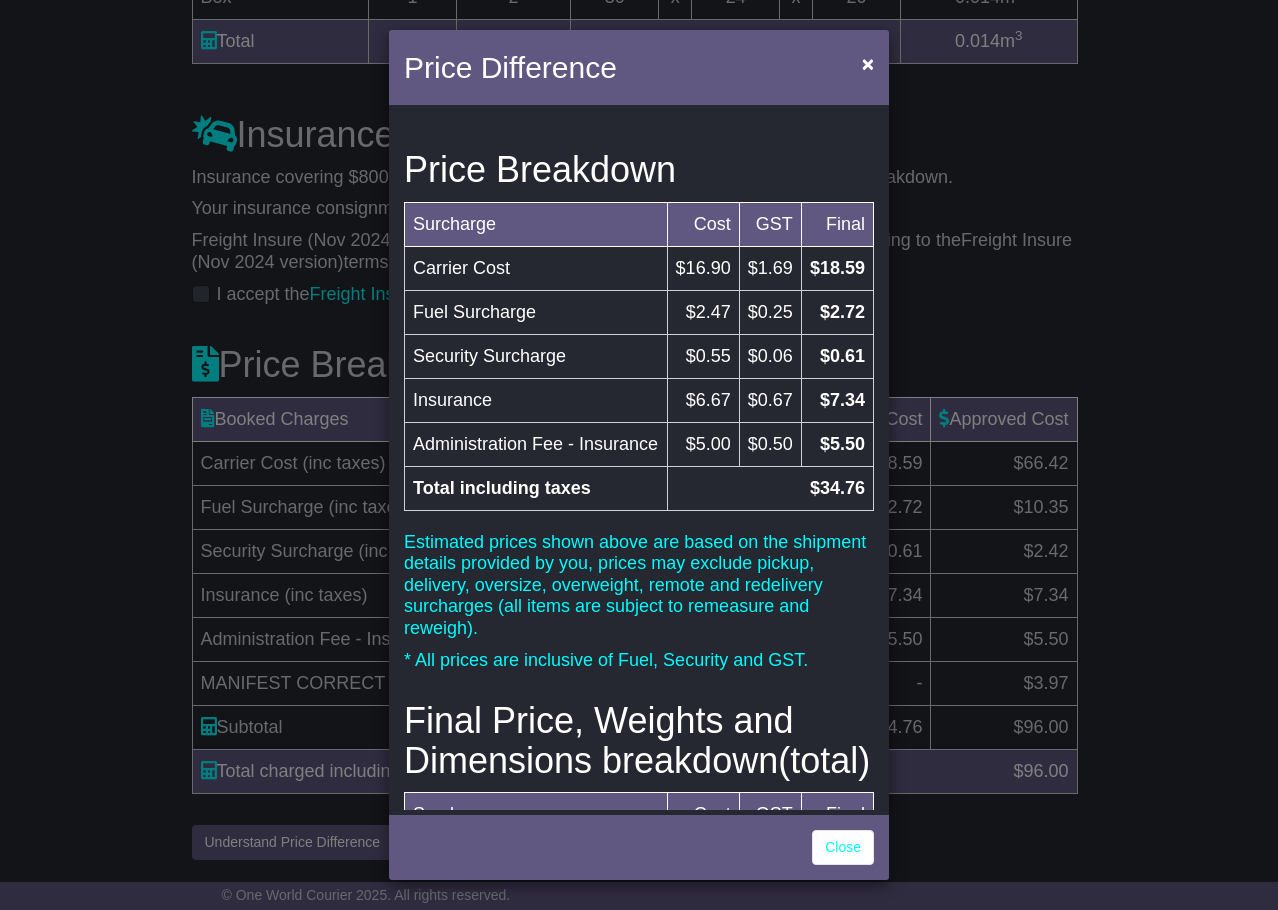 scroll, scrollTop: 4, scrollLeft: 0, axis: vertical 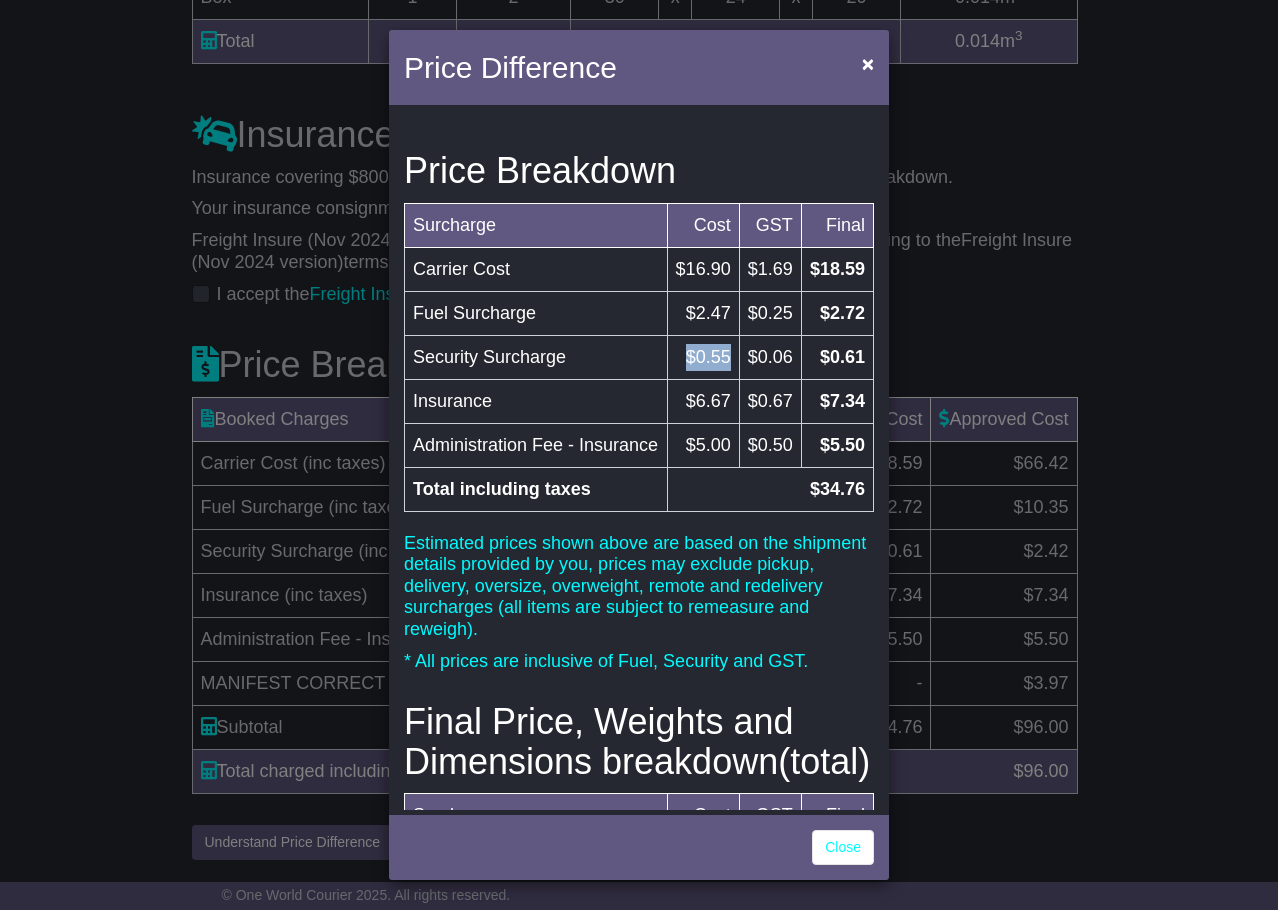 drag, startPoint x: 704, startPoint y: 358, endPoint x: 724, endPoint y: 358, distance: 20 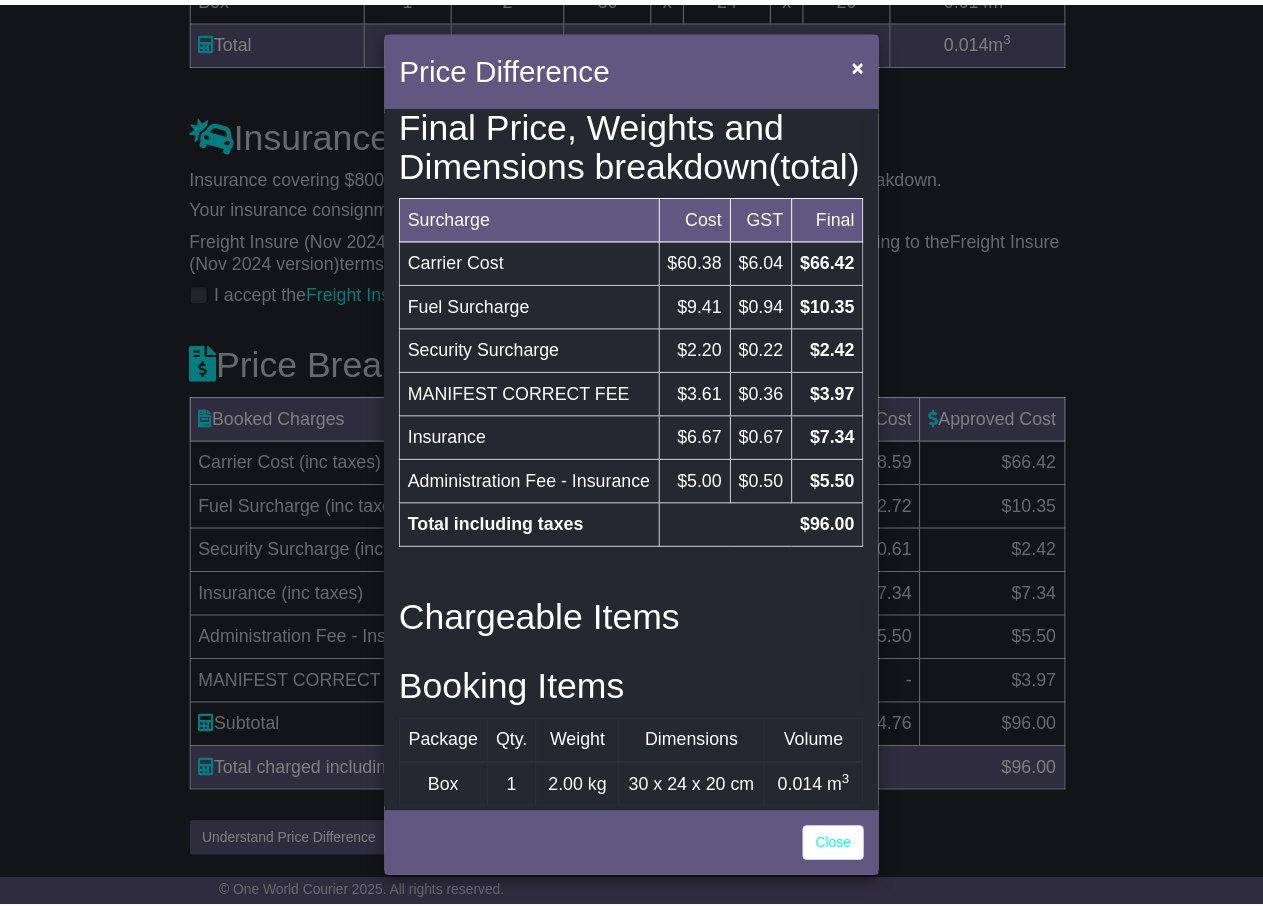 scroll, scrollTop: 603, scrollLeft: 0, axis: vertical 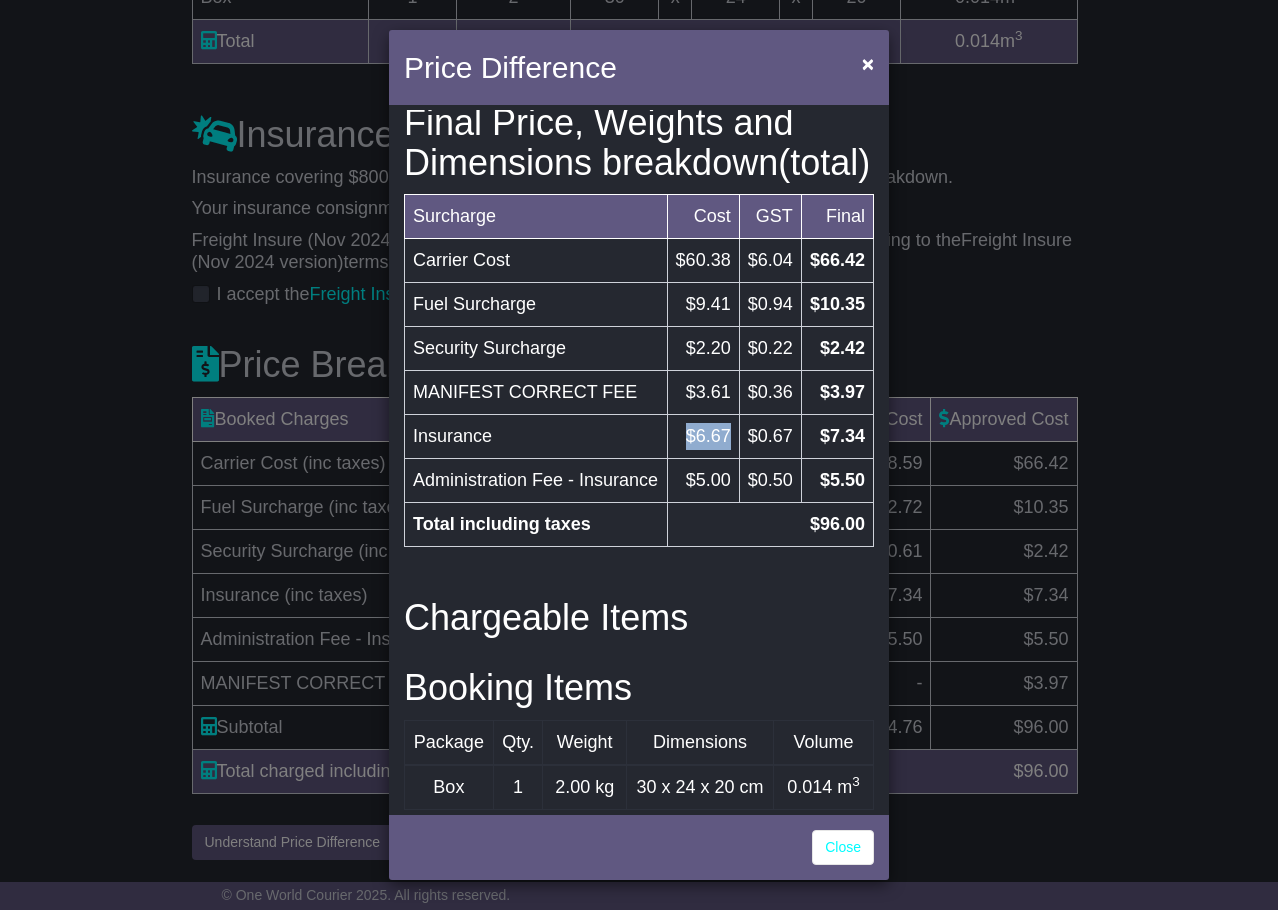 drag, startPoint x: 679, startPoint y: 502, endPoint x: 734, endPoint y: 509, distance: 55.443665 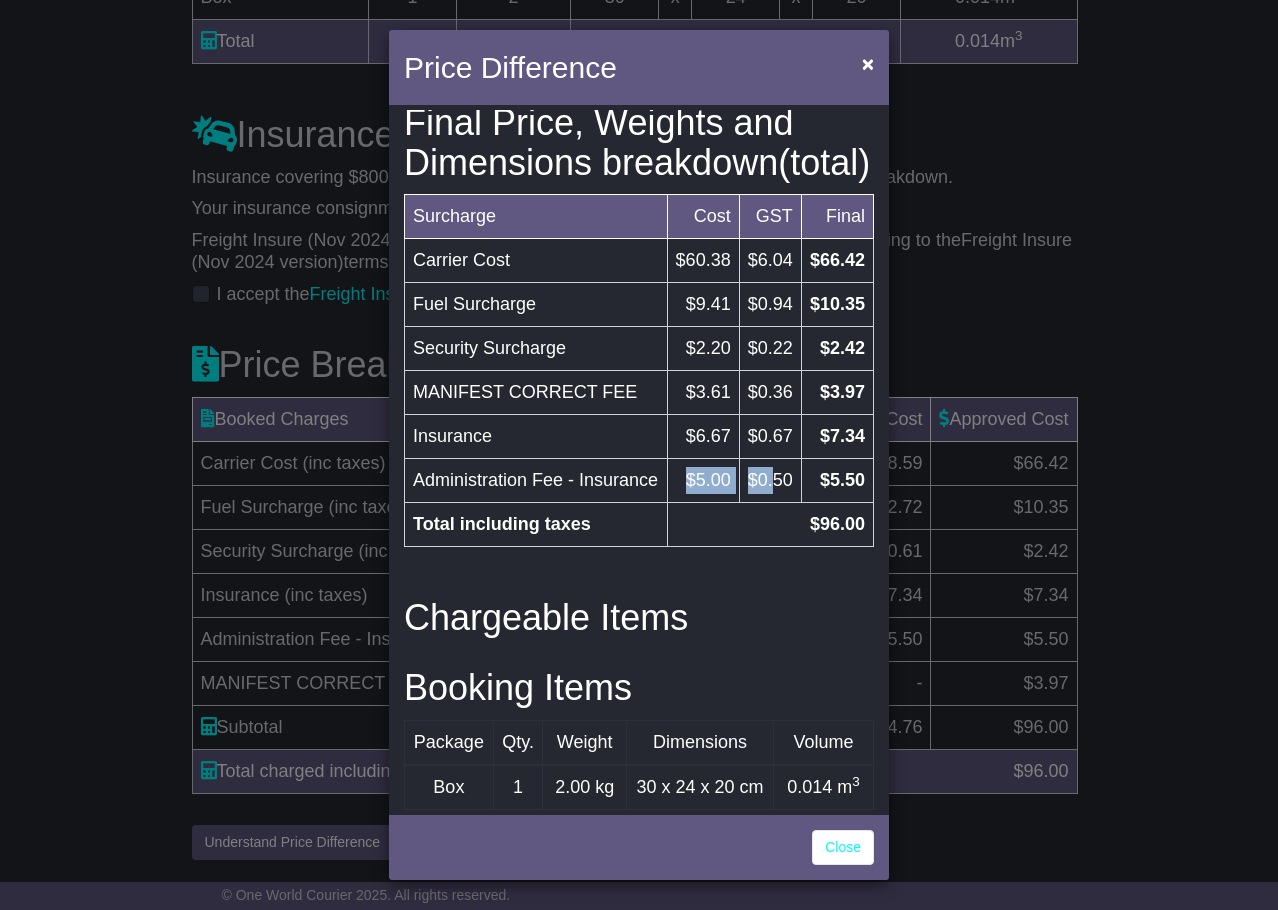 drag, startPoint x: 676, startPoint y: 554, endPoint x: 764, endPoint y: 553, distance: 88.005684 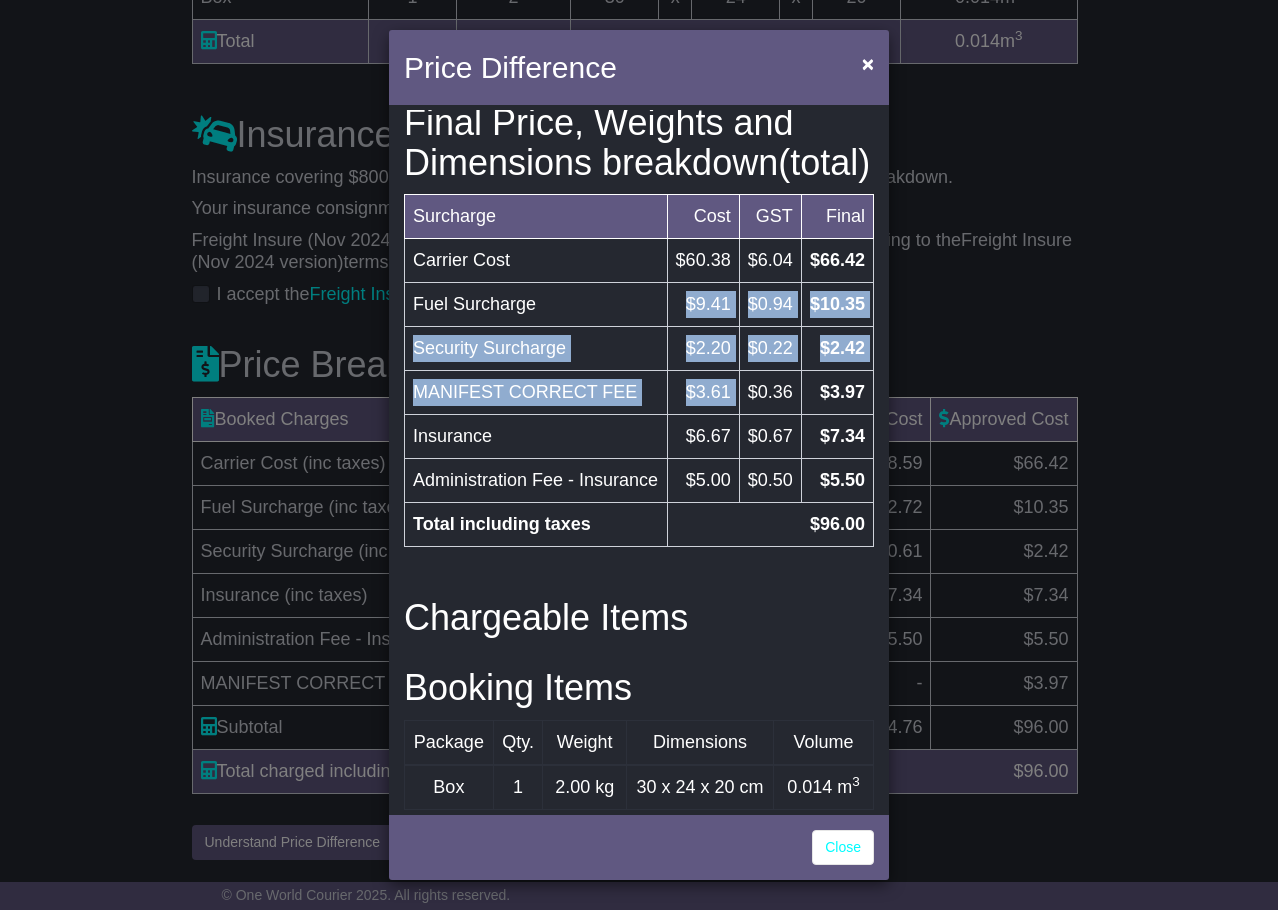 drag, startPoint x: 731, startPoint y: 458, endPoint x: 669, endPoint y: 367, distance: 110.11358 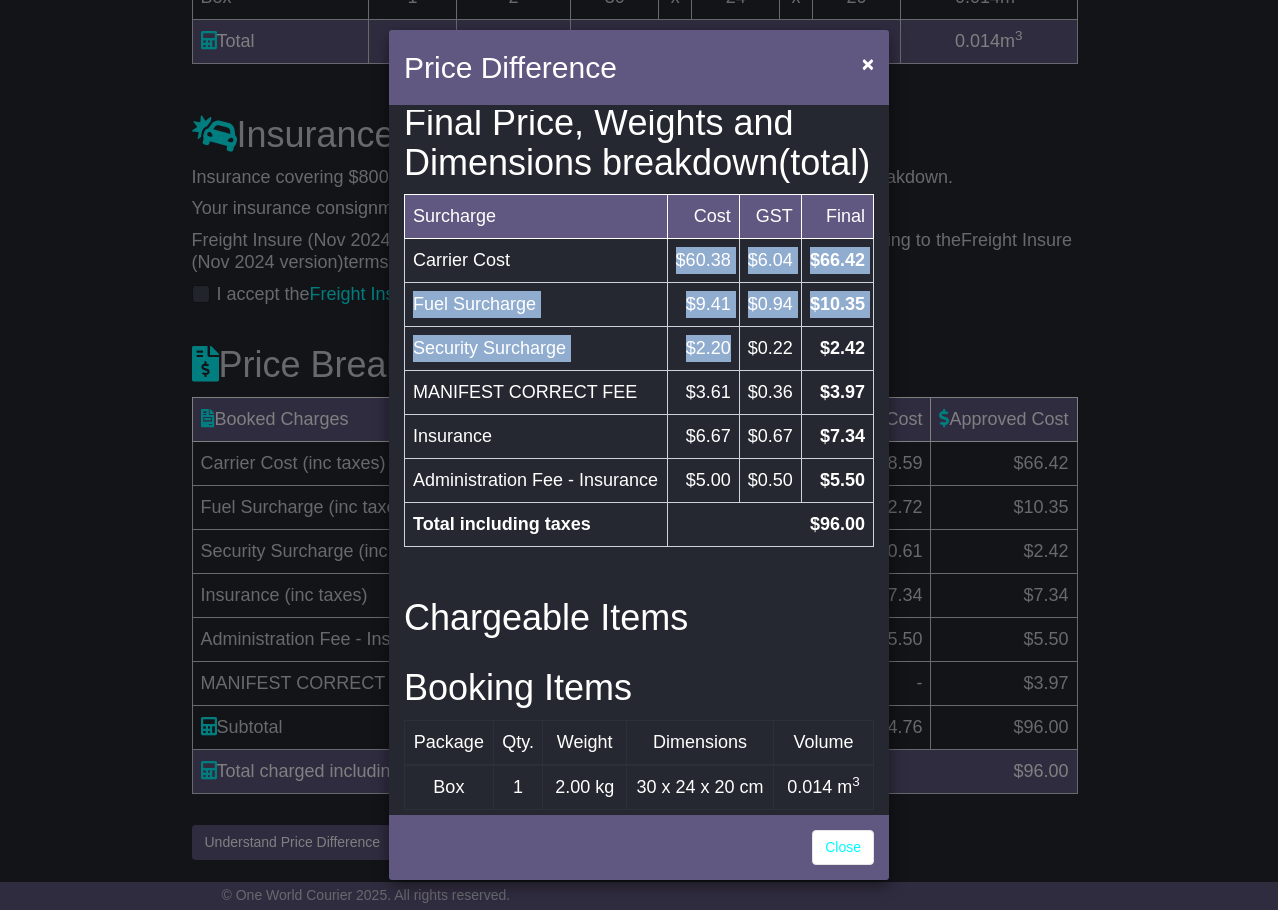 drag, startPoint x: 721, startPoint y: 417, endPoint x: 661, endPoint y: 325, distance: 109.83624 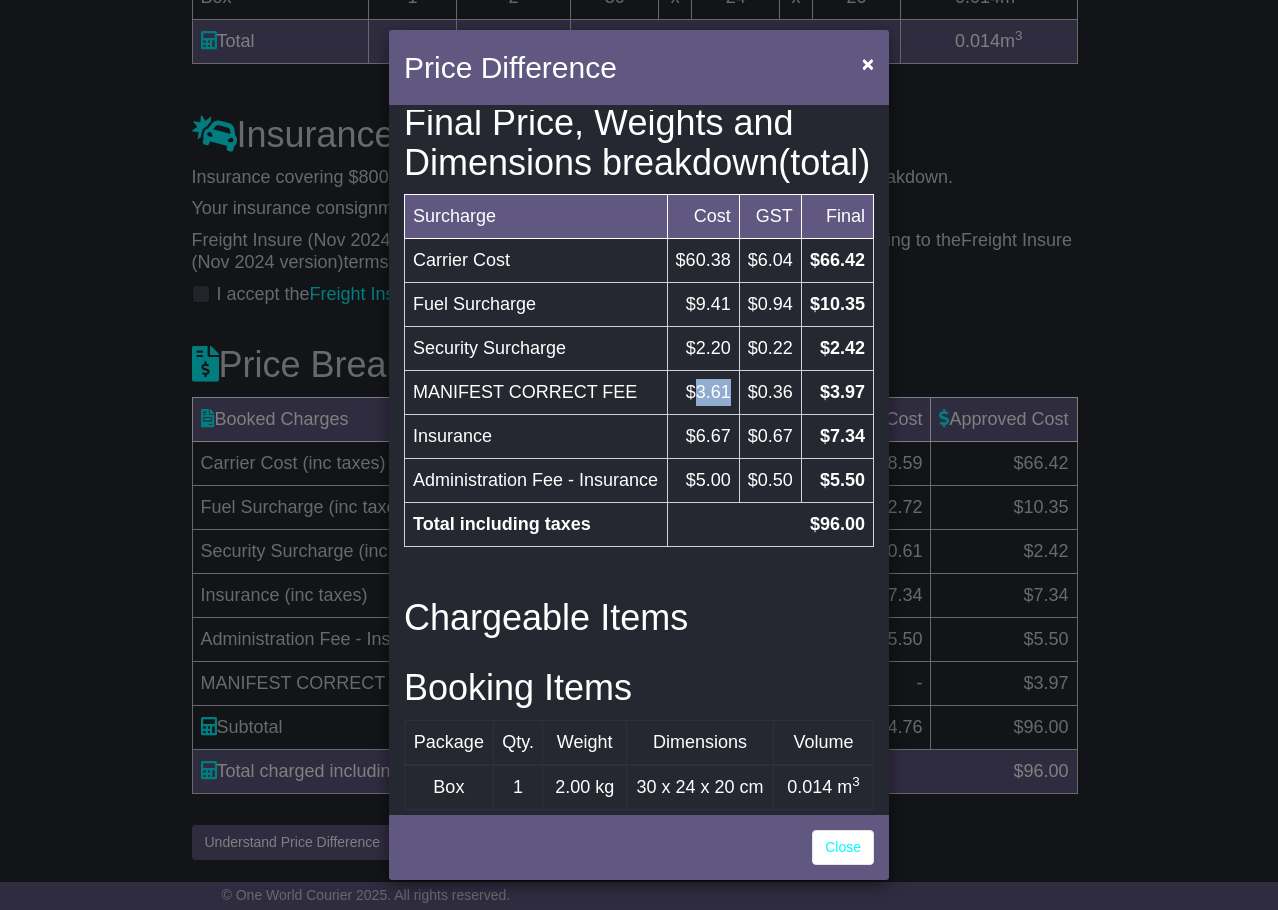 drag, startPoint x: 683, startPoint y: 455, endPoint x: 720, endPoint y: 456, distance: 37.01351 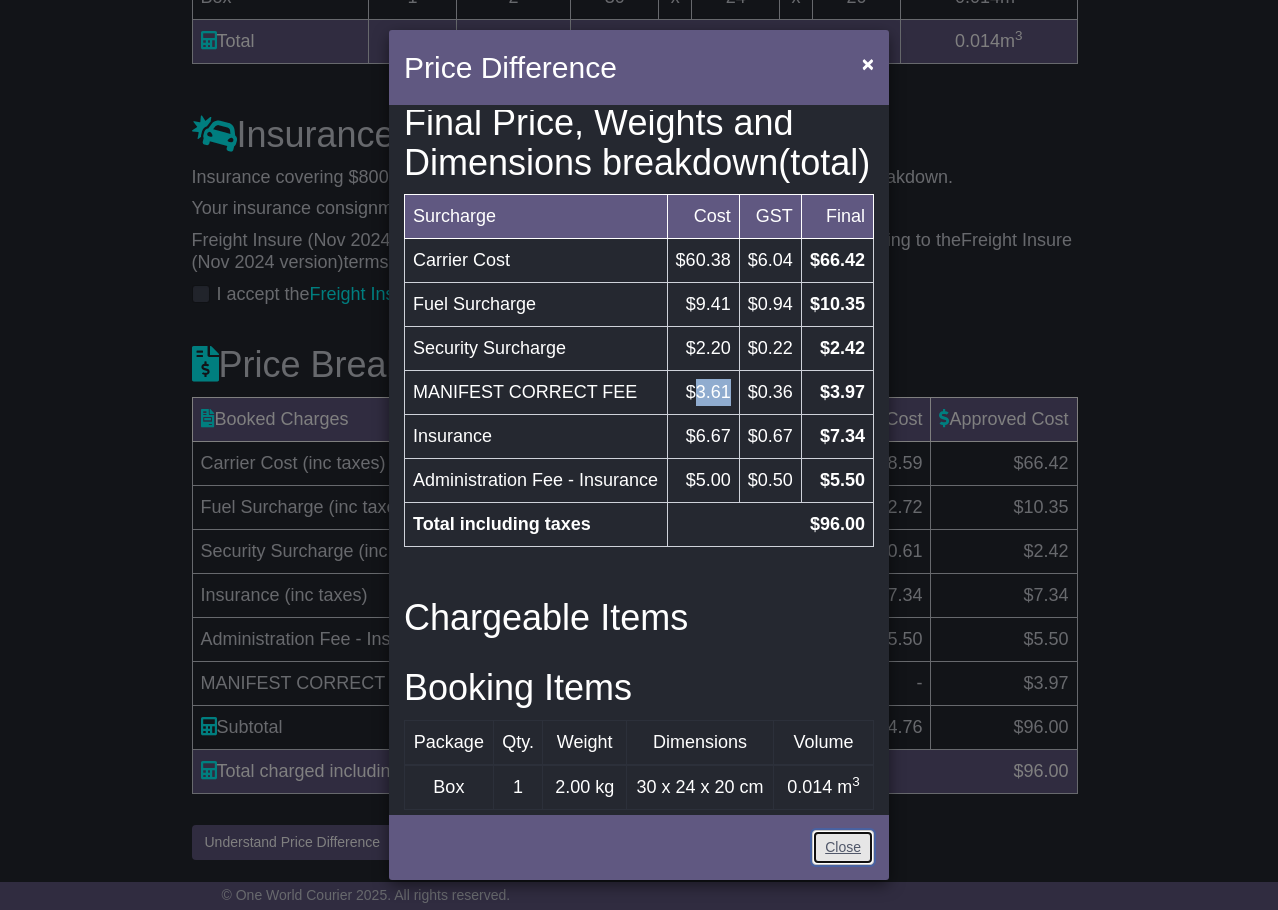 click on "Close" at bounding box center [843, 847] 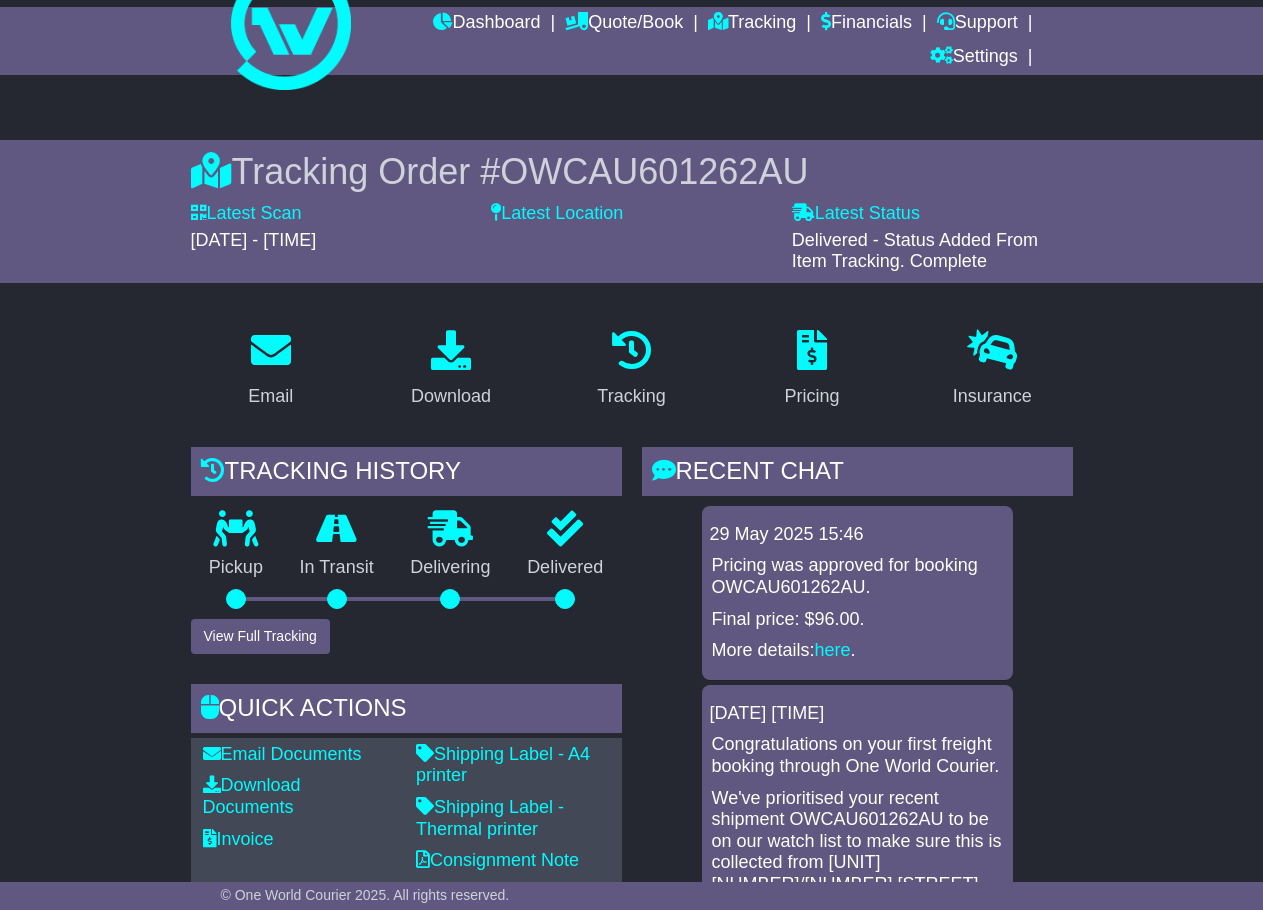 scroll, scrollTop: 0, scrollLeft: 0, axis: both 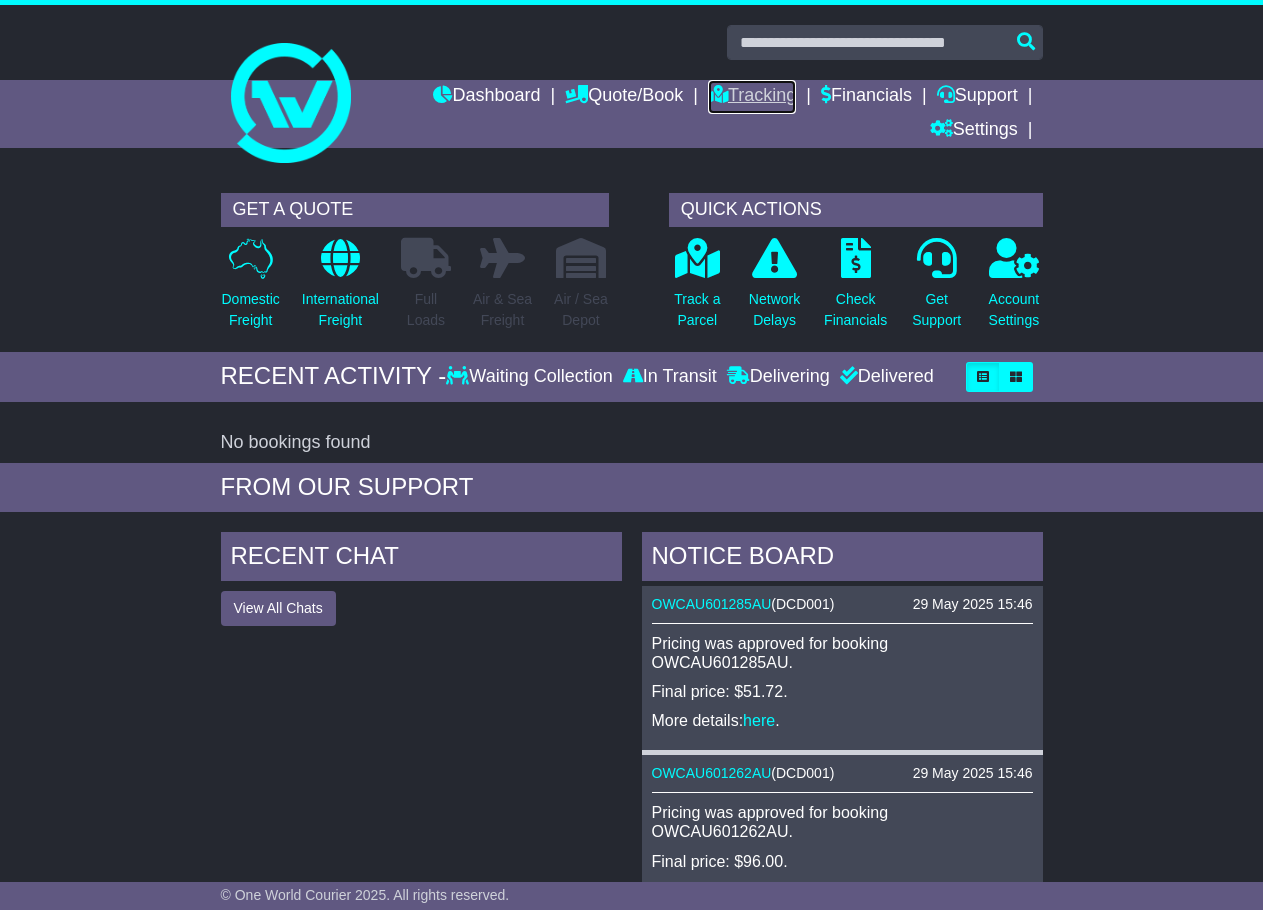 click on "Tracking" at bounding box center (752, 97) 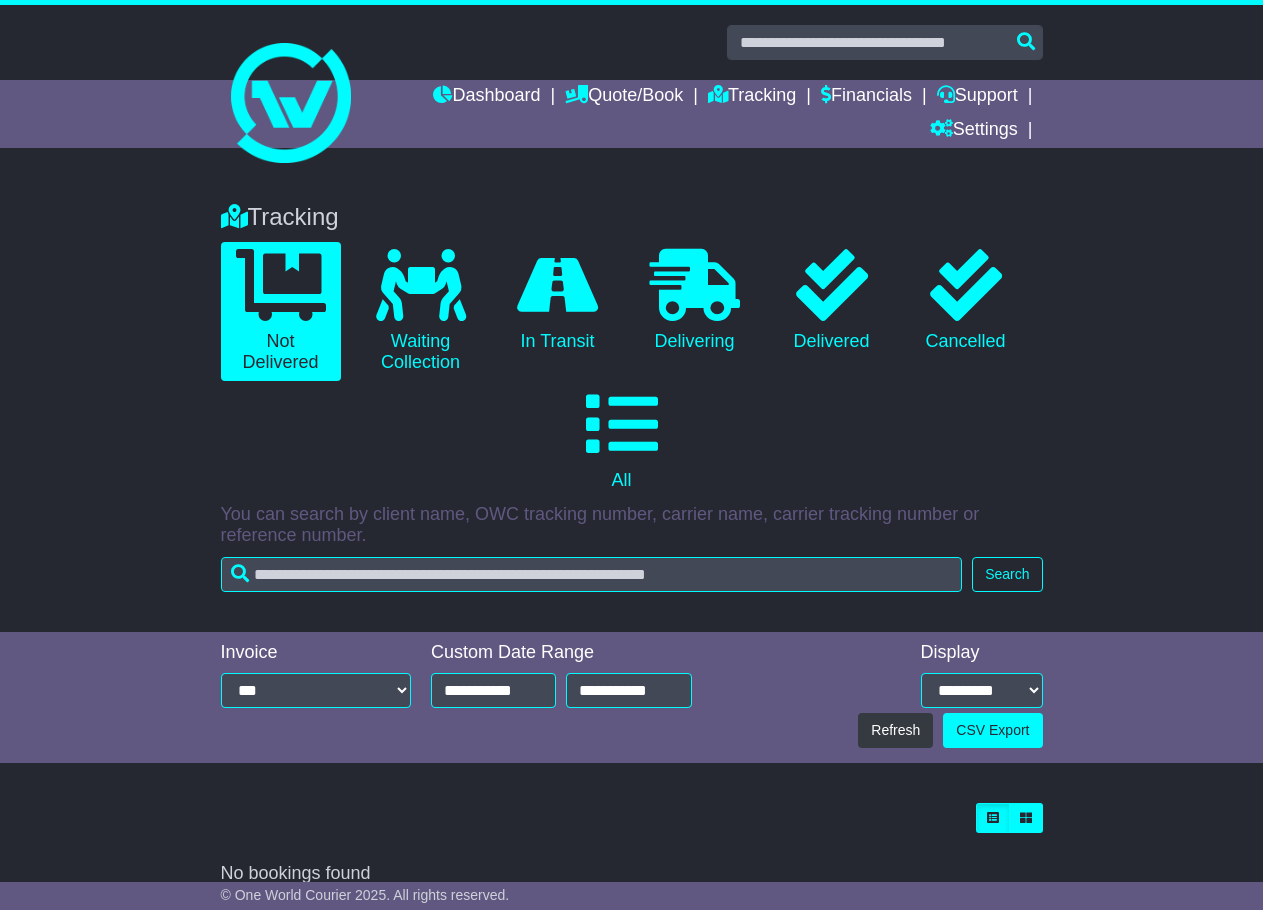 scroll, scrollTop: 0, scrollLeft: 0, axis: both 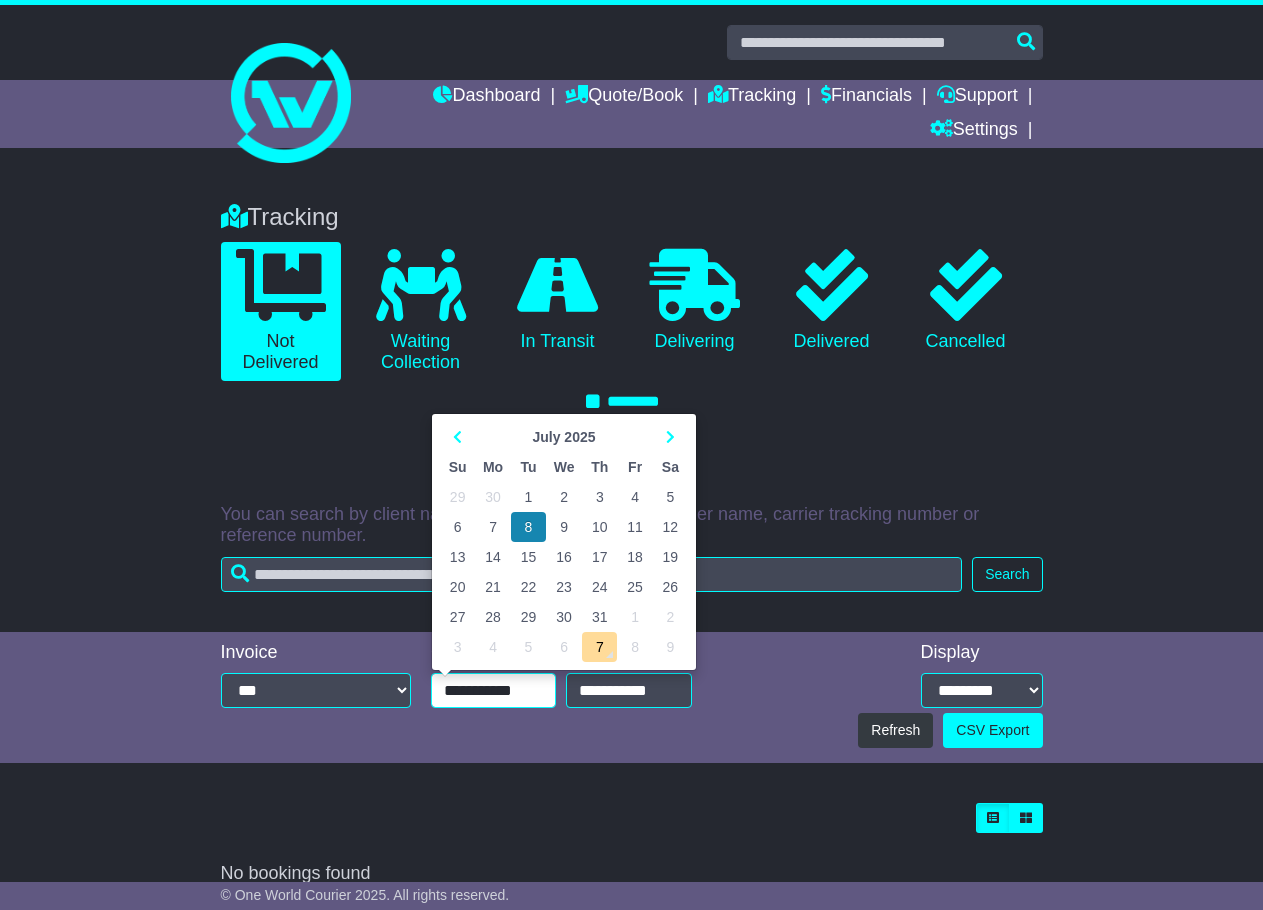 click on "**********" at bounding box center (493, 690) 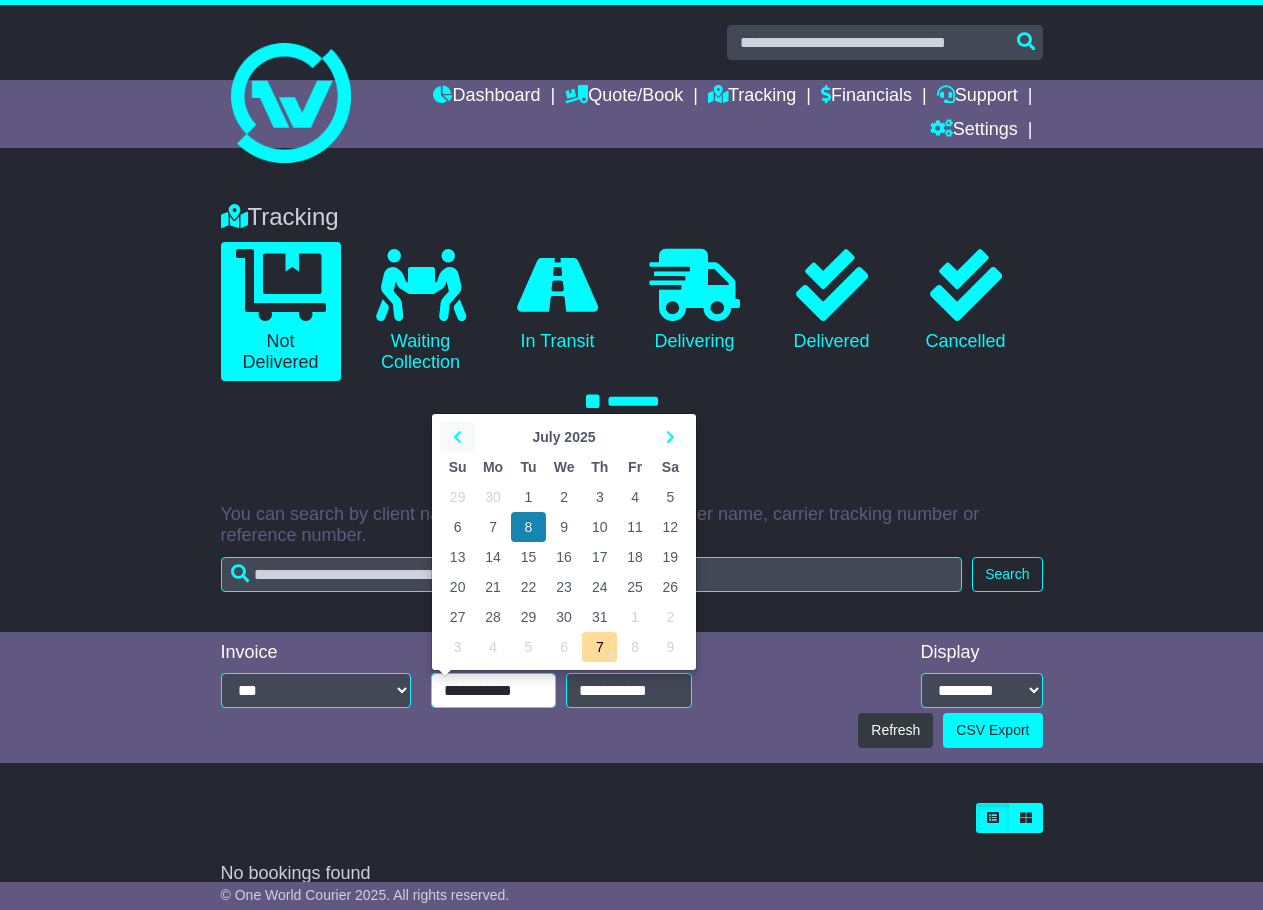 click at bounding box center (457, 437) 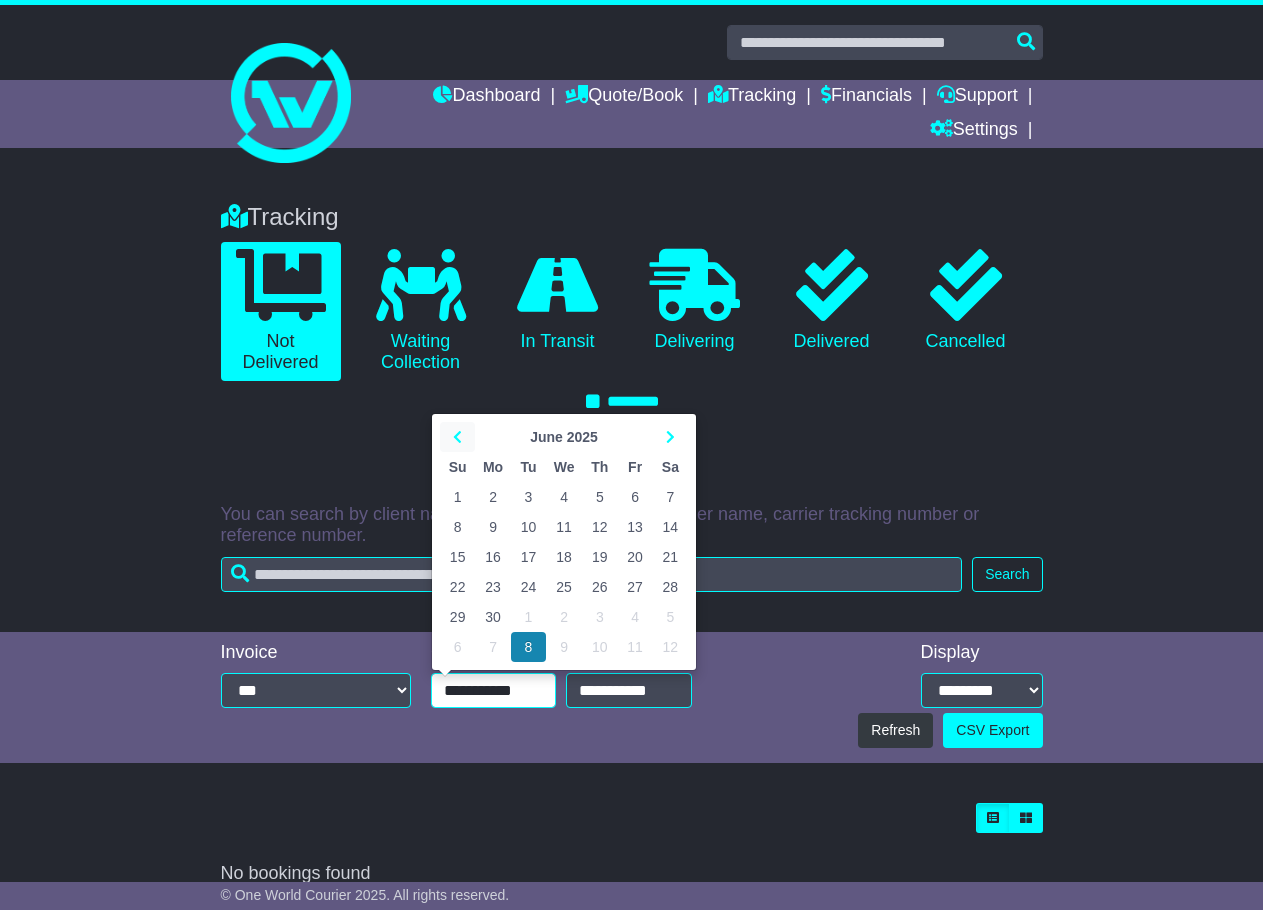 click at bounding box center (457, 437) 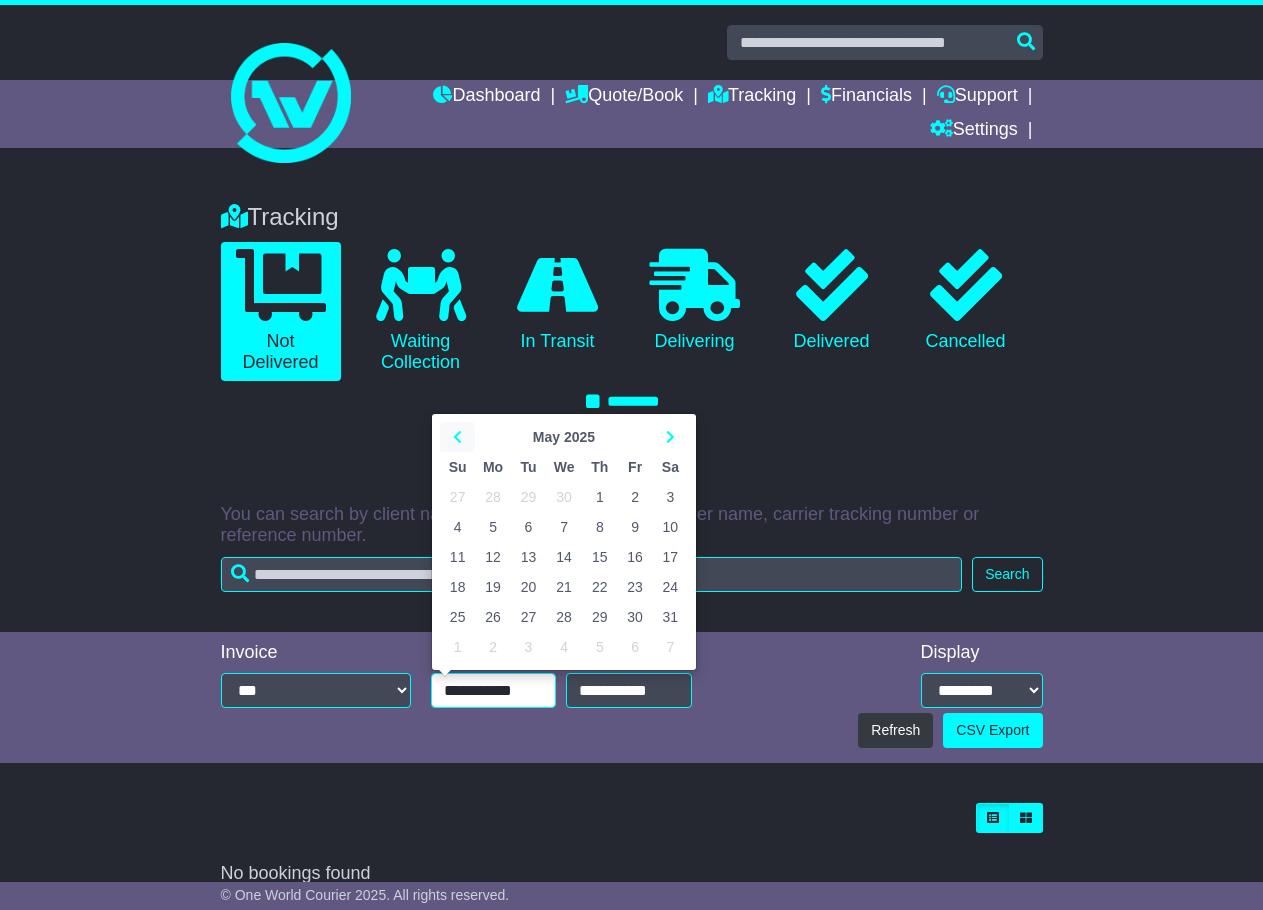click at bounding box center (457, 437) 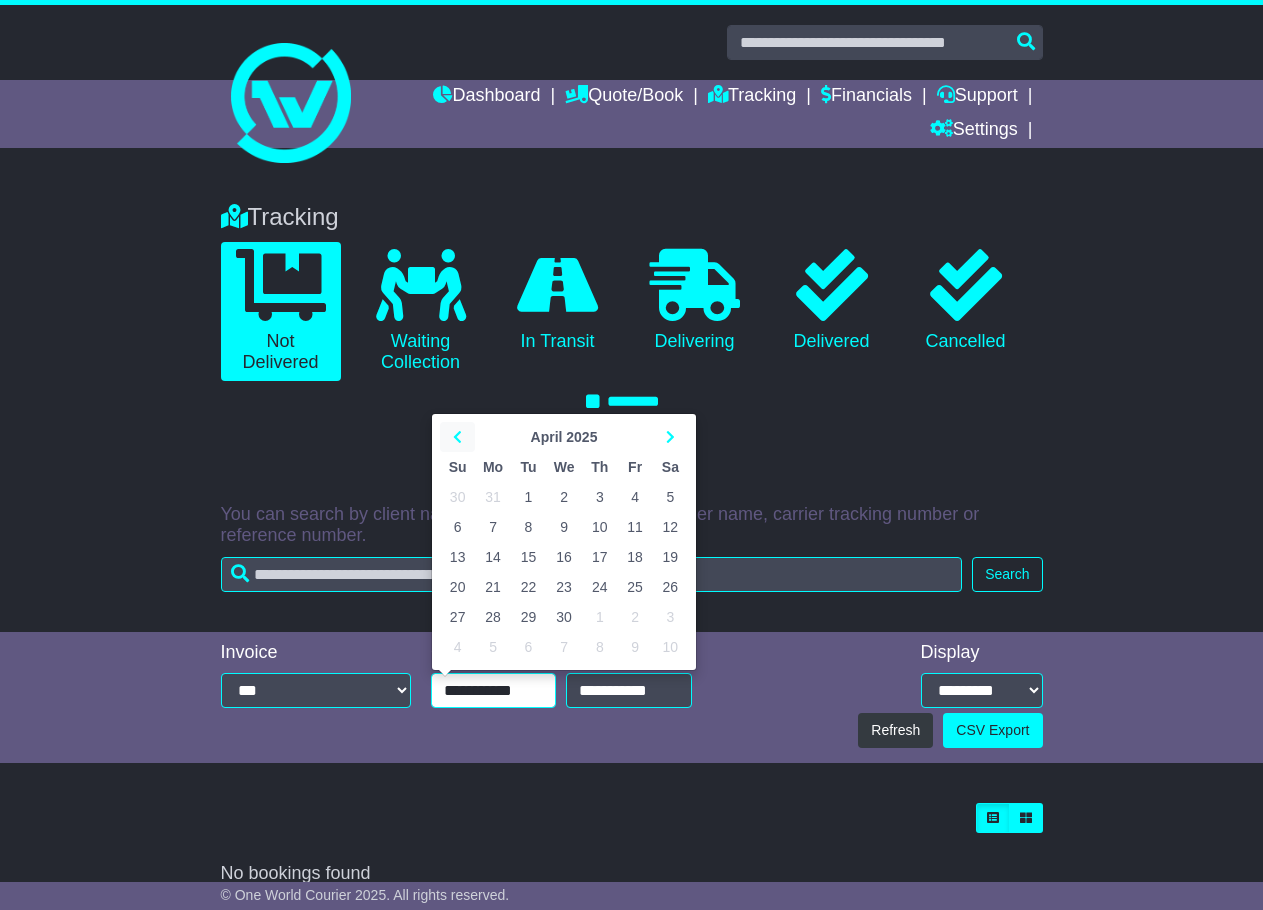 click at bounding box center [457, 437] 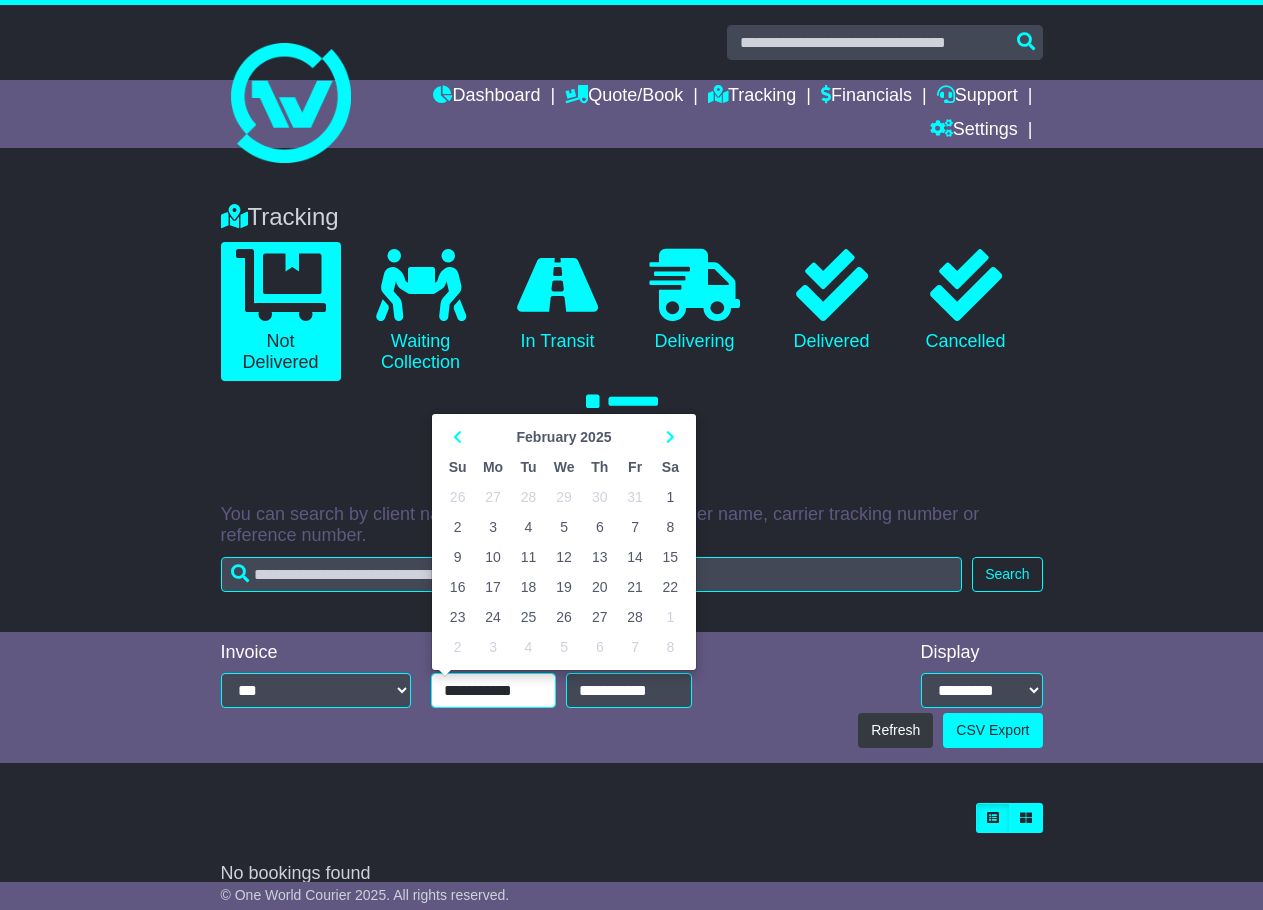 click on "1" at bounding box center [670, 497] 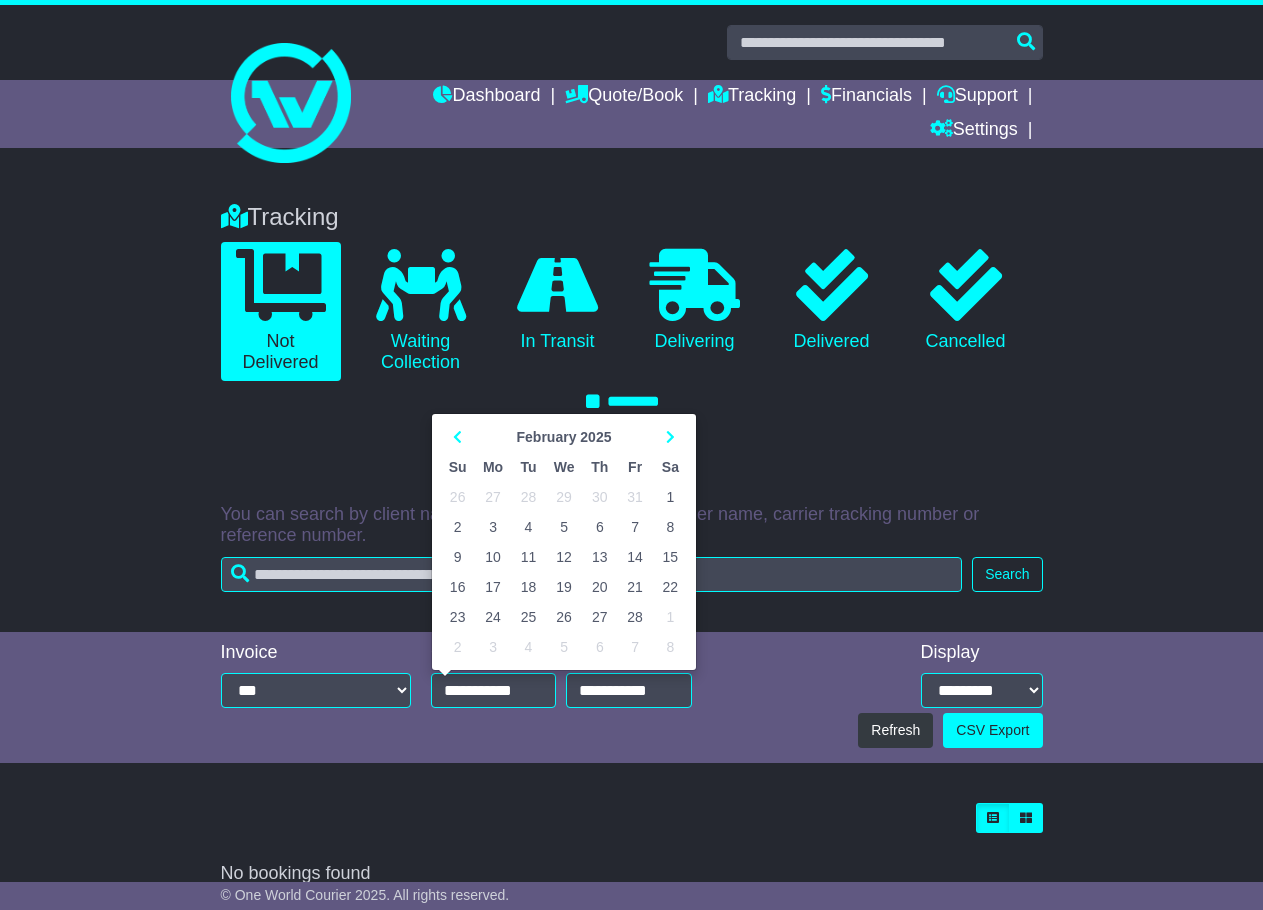 type on "**********" 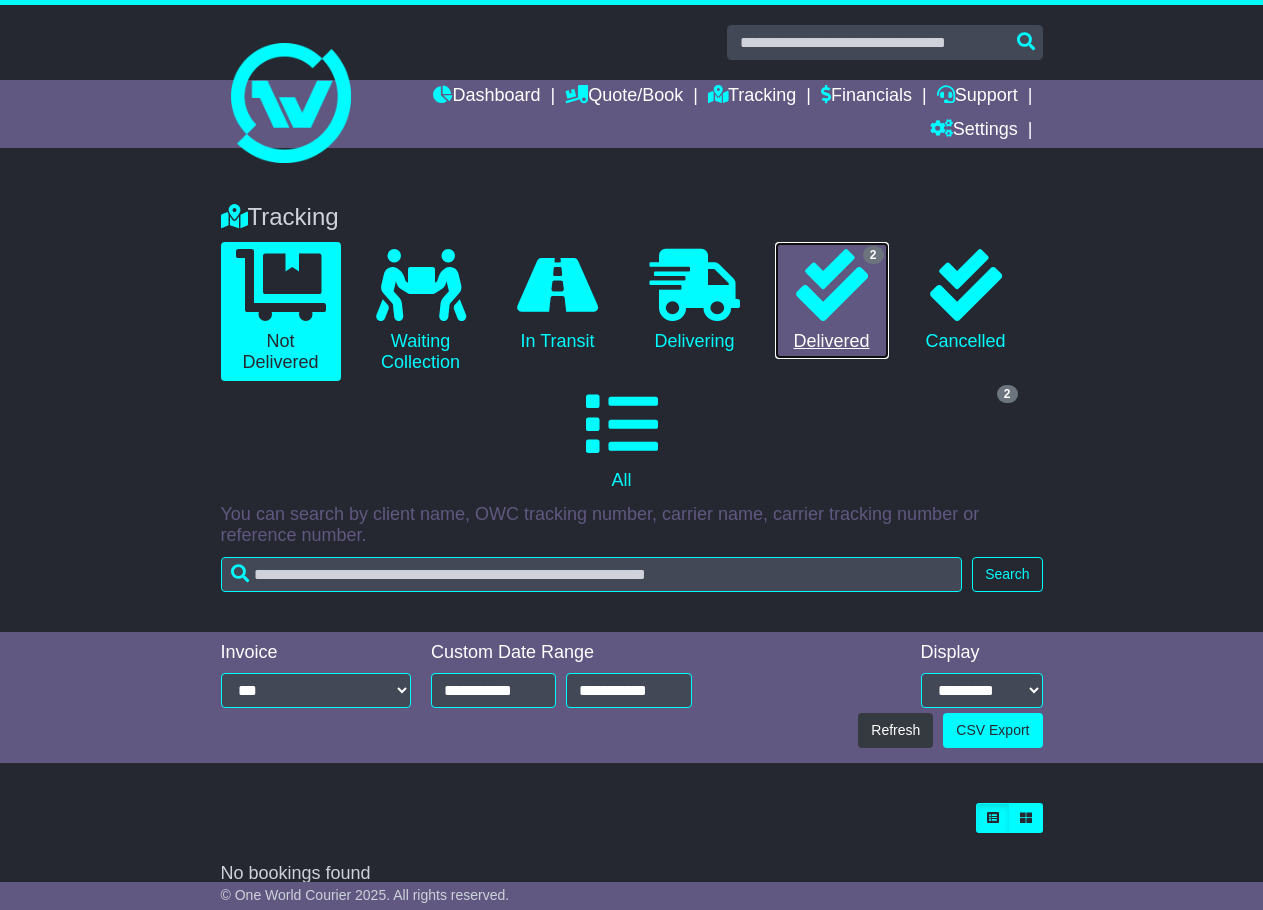 click at bounding box center [832, 285] 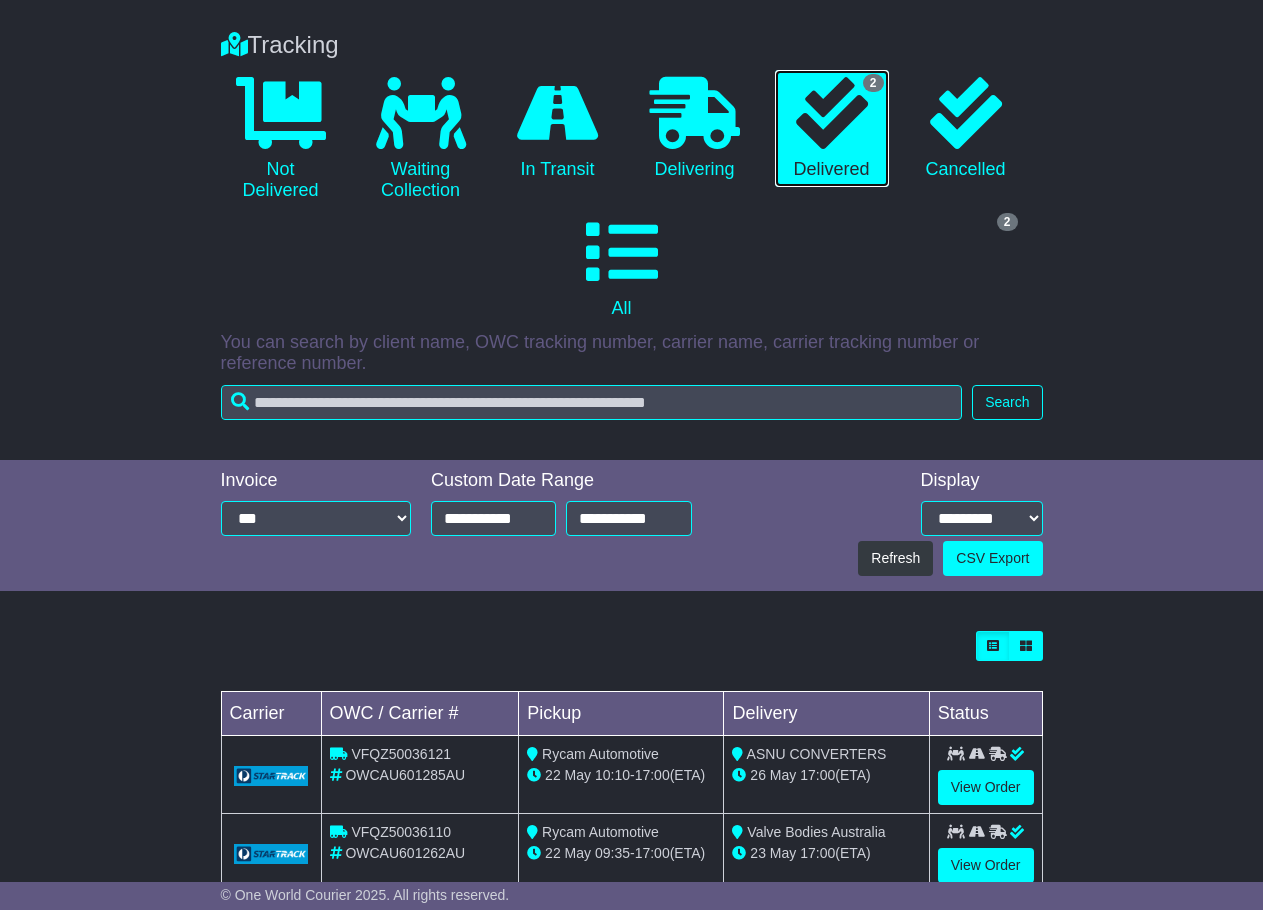 scroll, scrollTop: 229, scrollLeft: 0, axis: vertical 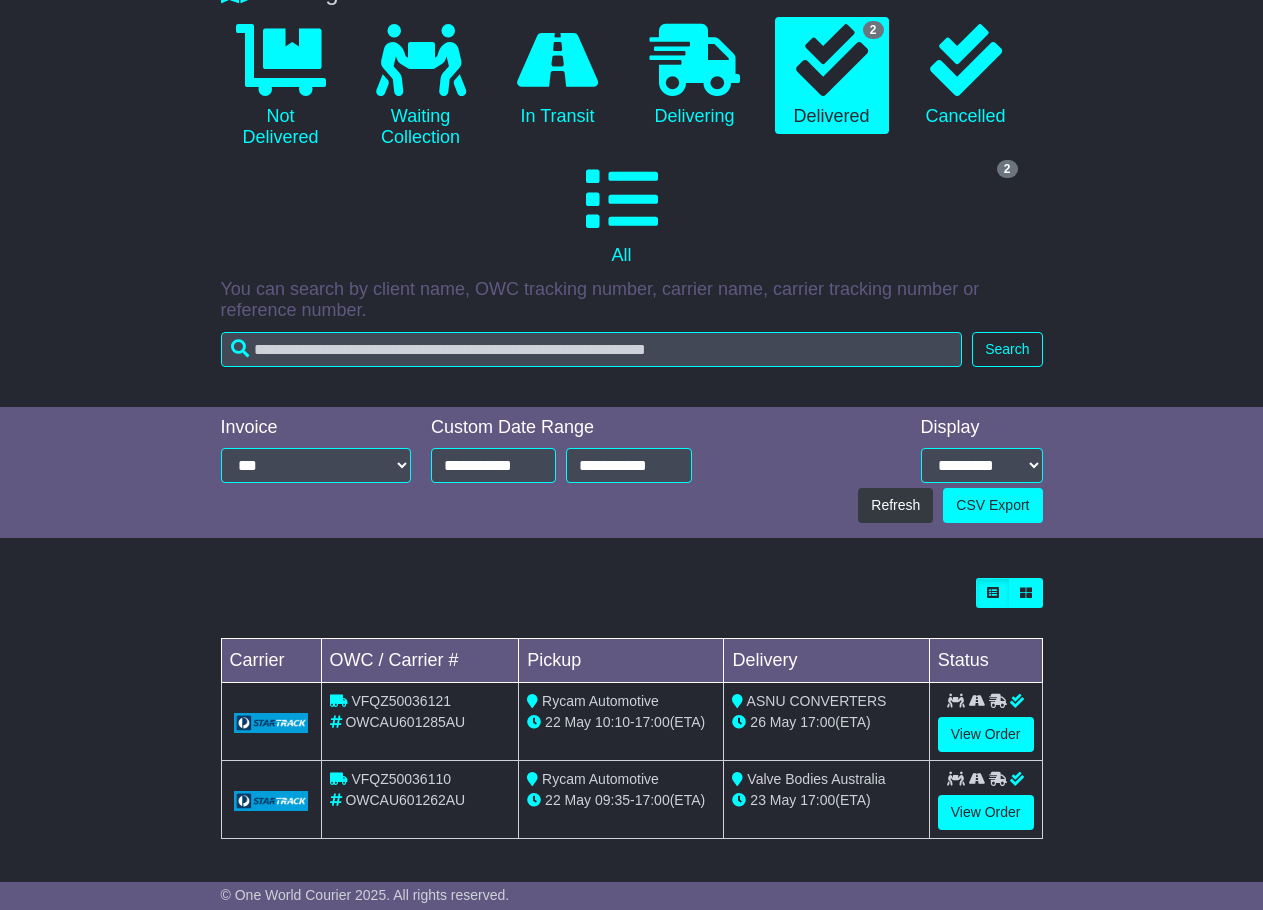click on "OWCAU601285AU" at bounding box center (405, 722) 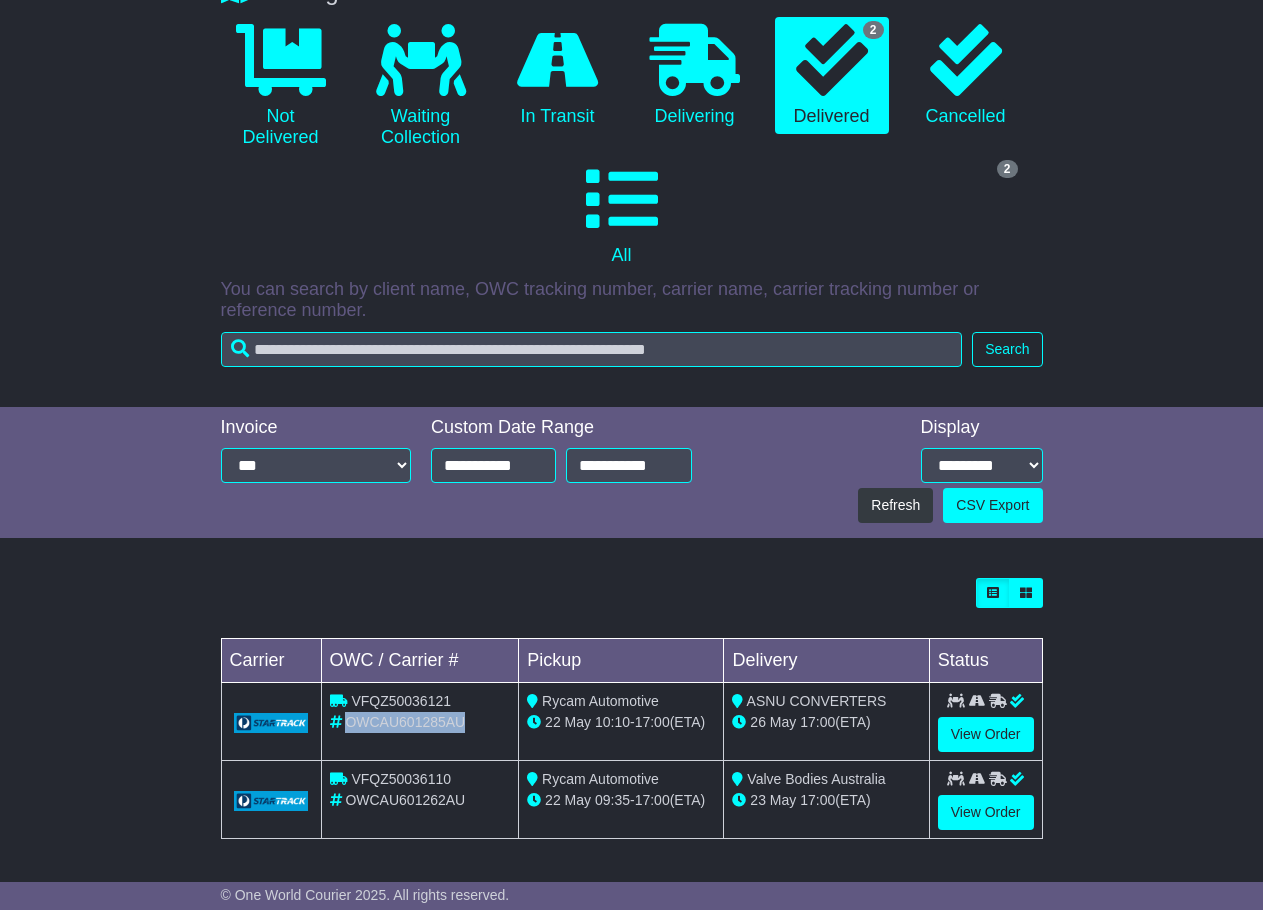 click on "OWCAU601285AU" at bounding box center (405, 722) 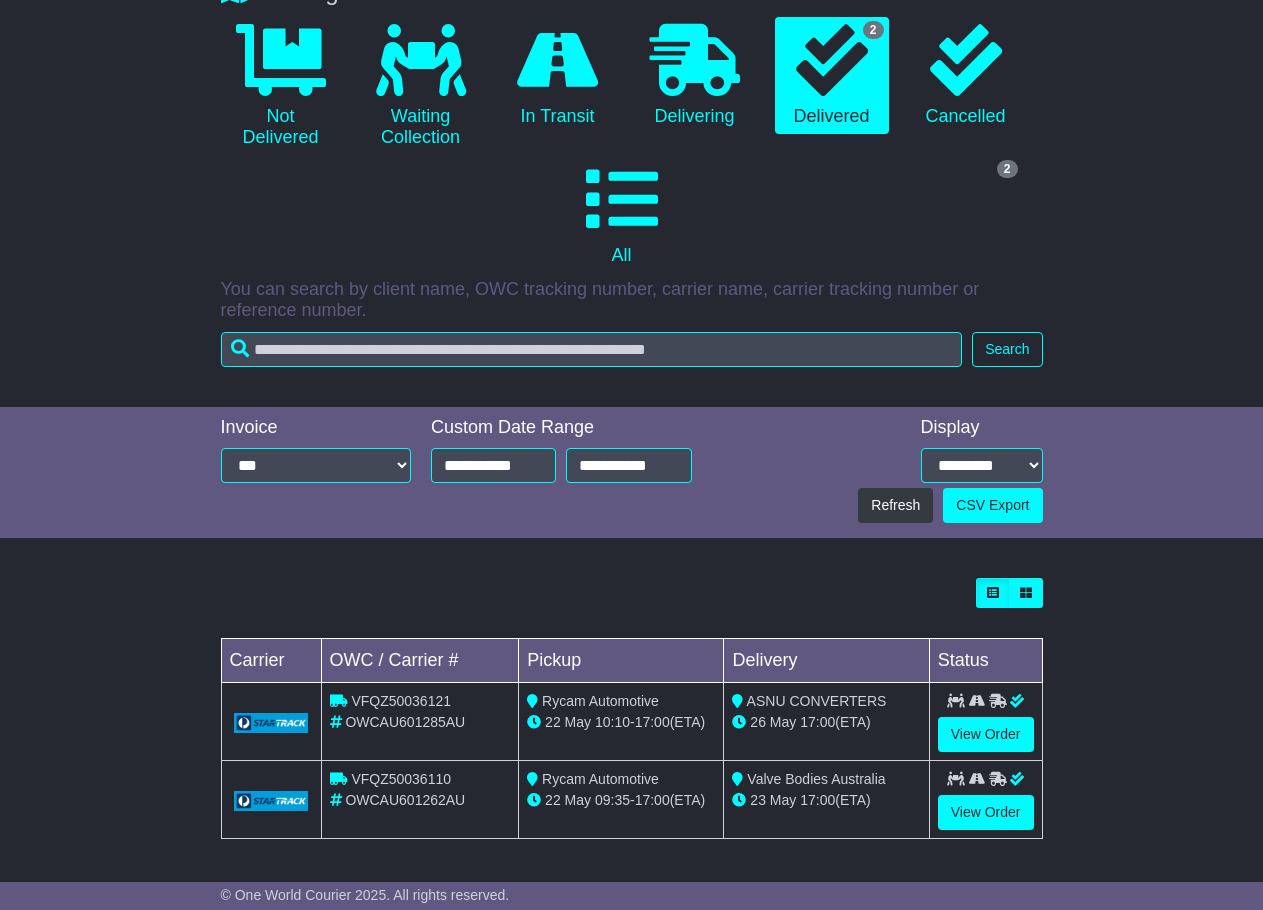 click on "Tracking
0
Not Delivered
0
Waiting Collection
0
In Transit
0 Delivering 2 0 2" at bounding box center (631, 414) 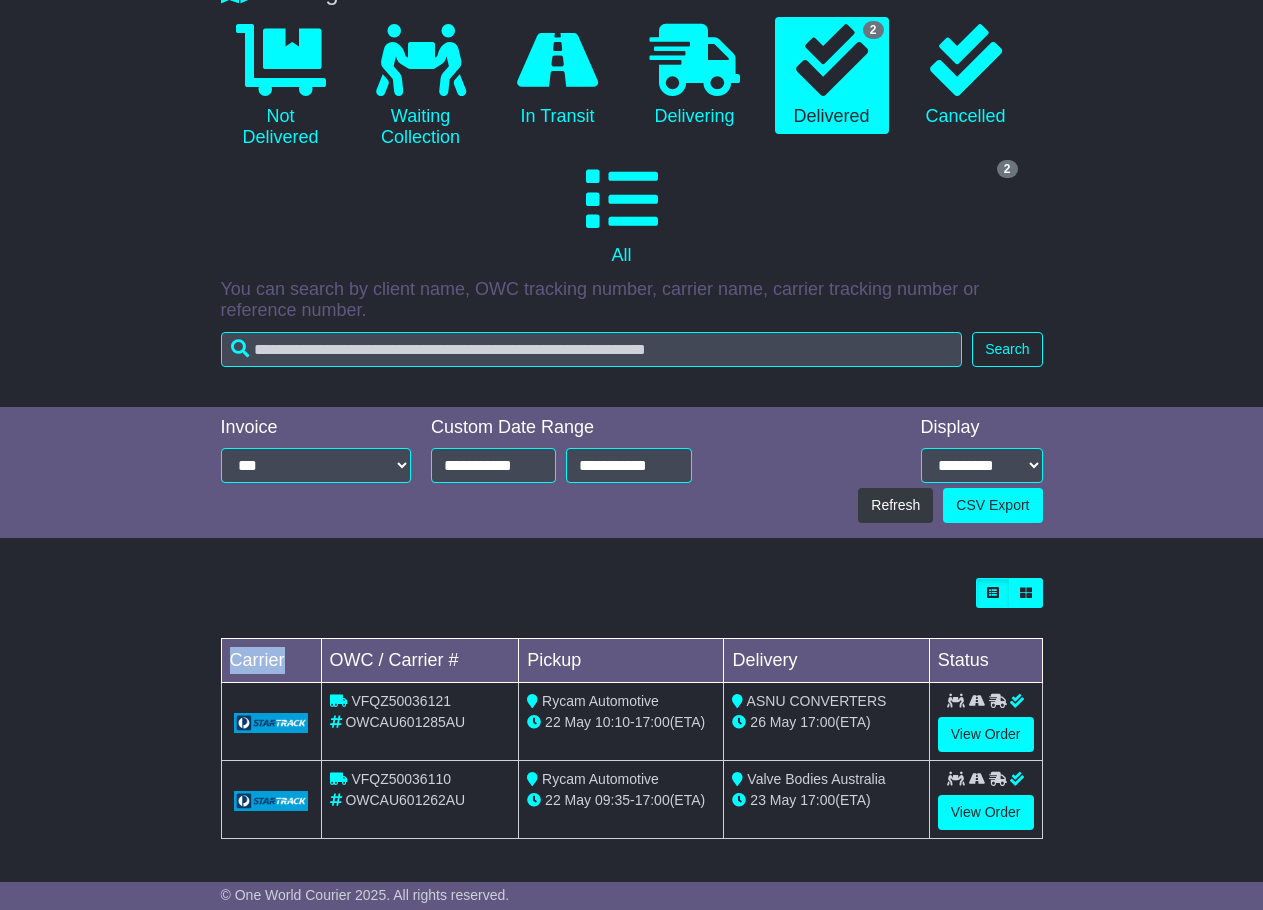 click on "Tracking
0
Not Delivered
0
Waiting Collection
0
In Transit
0 Delivering 2 0 2" at bounding box center [631, 414] 